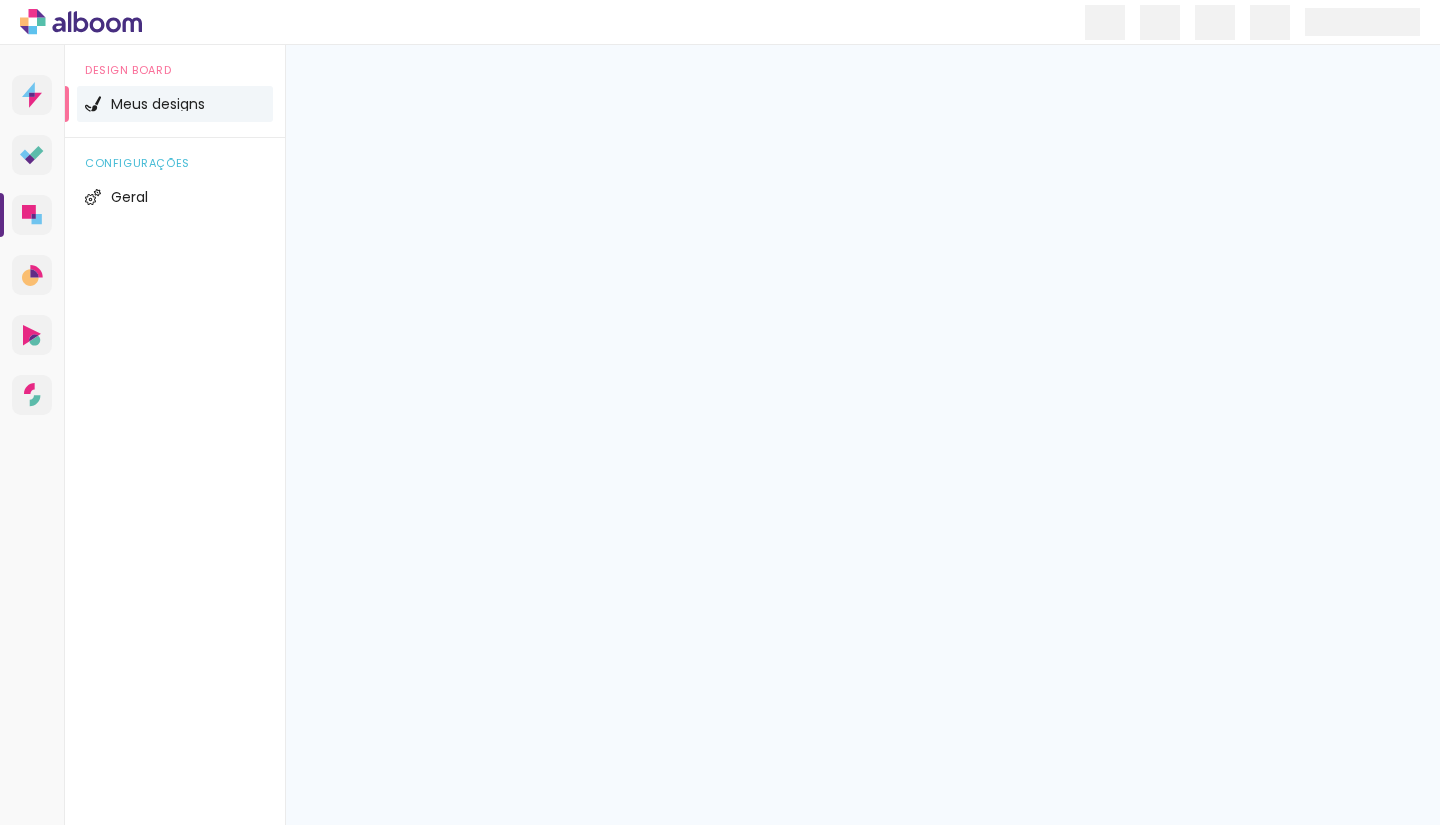 scroll, scrollTop: 0, scrollLeft: 0, axis: both 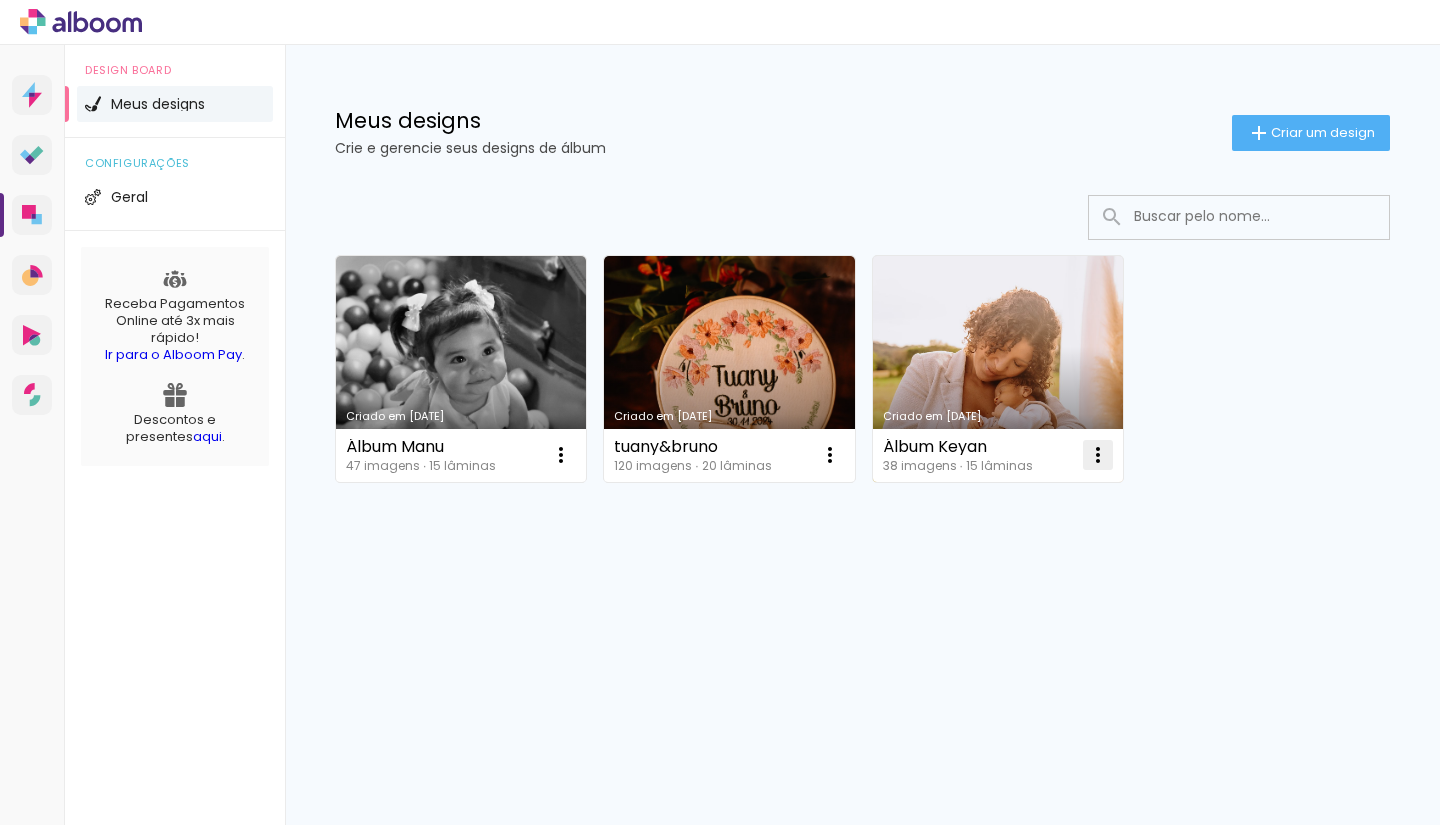 click at bounding box center (561, 455) 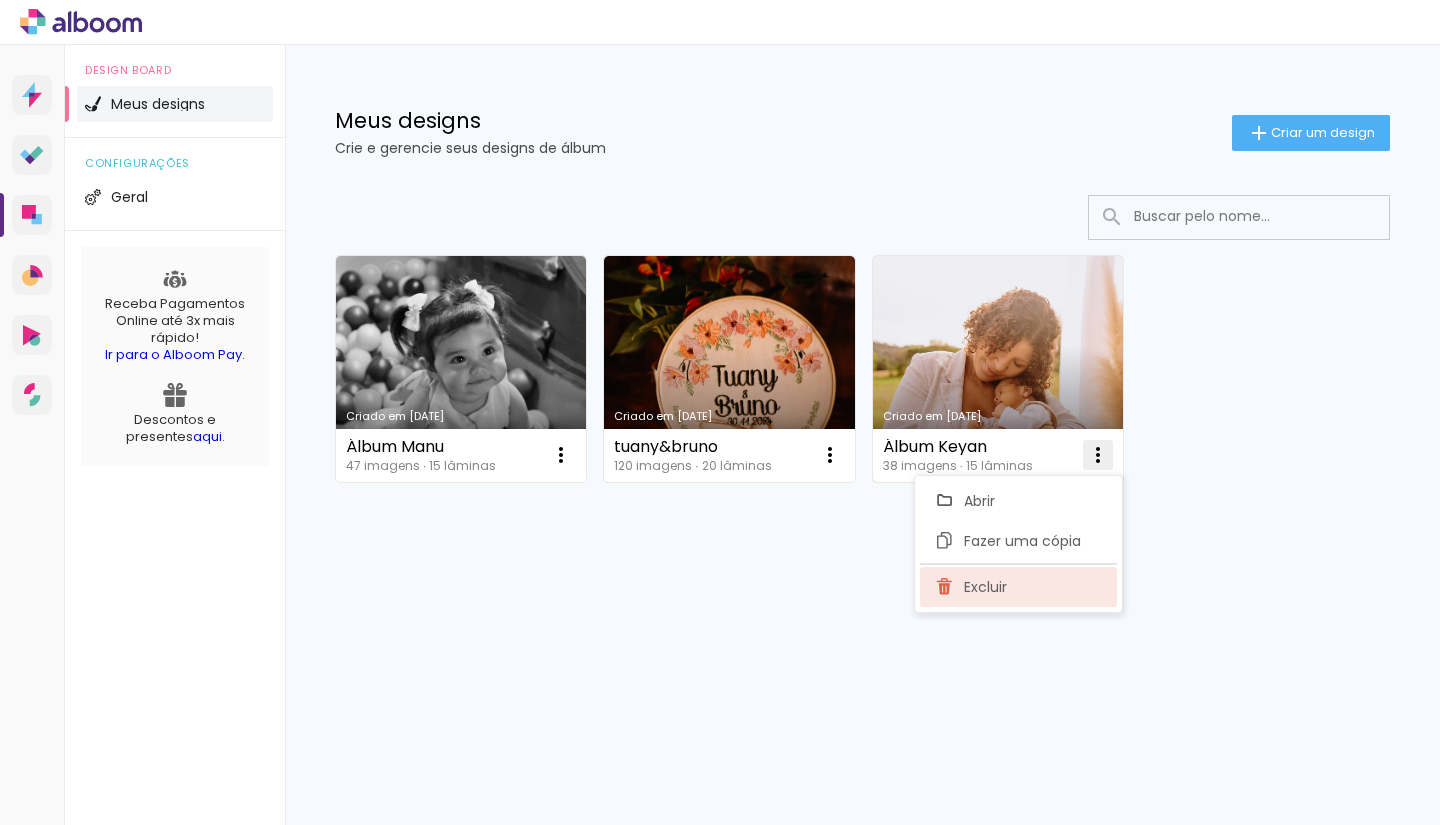 click on "Excluir" 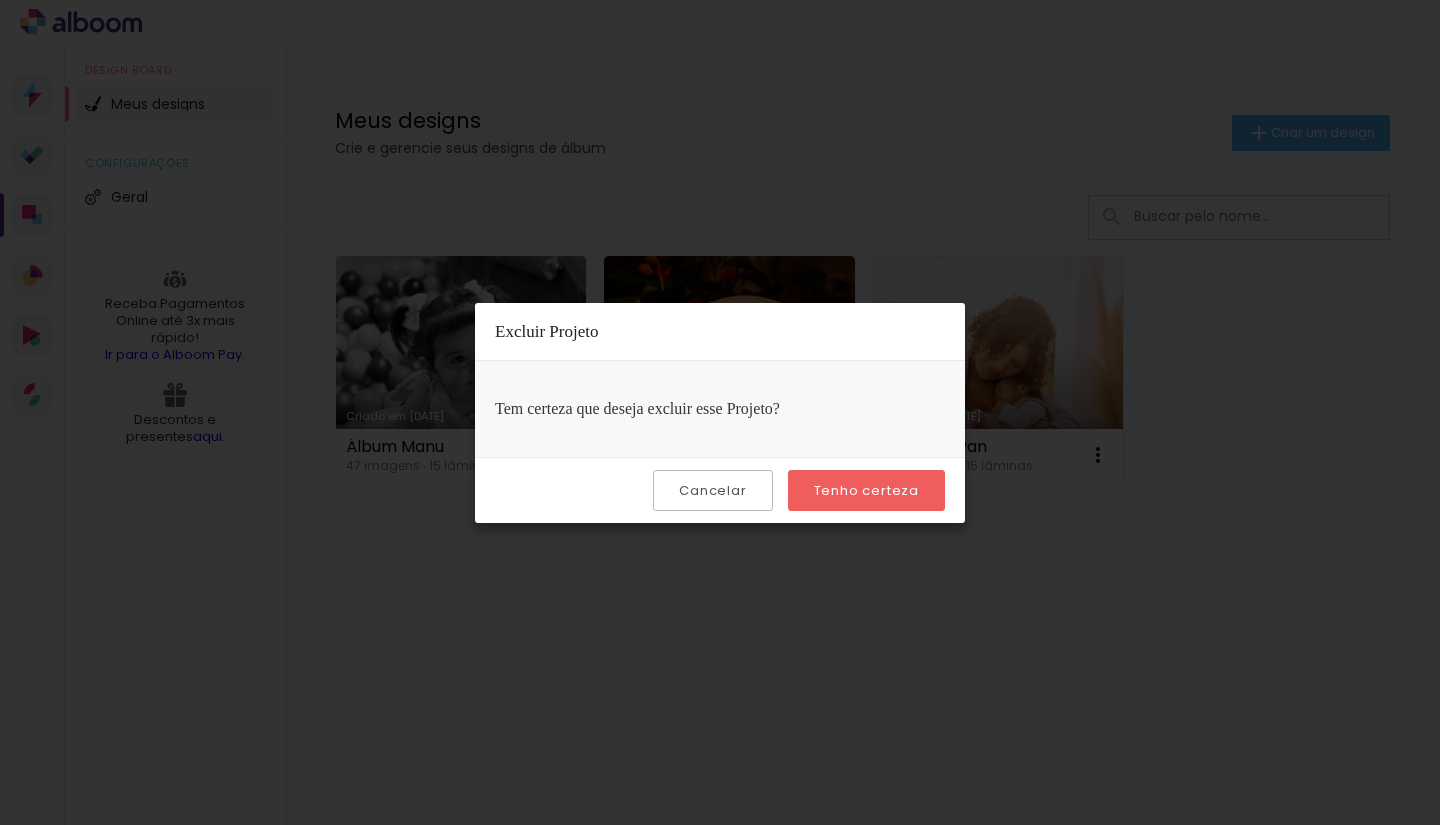 click on "Tenho certeza" at bounding box center (866, 490) 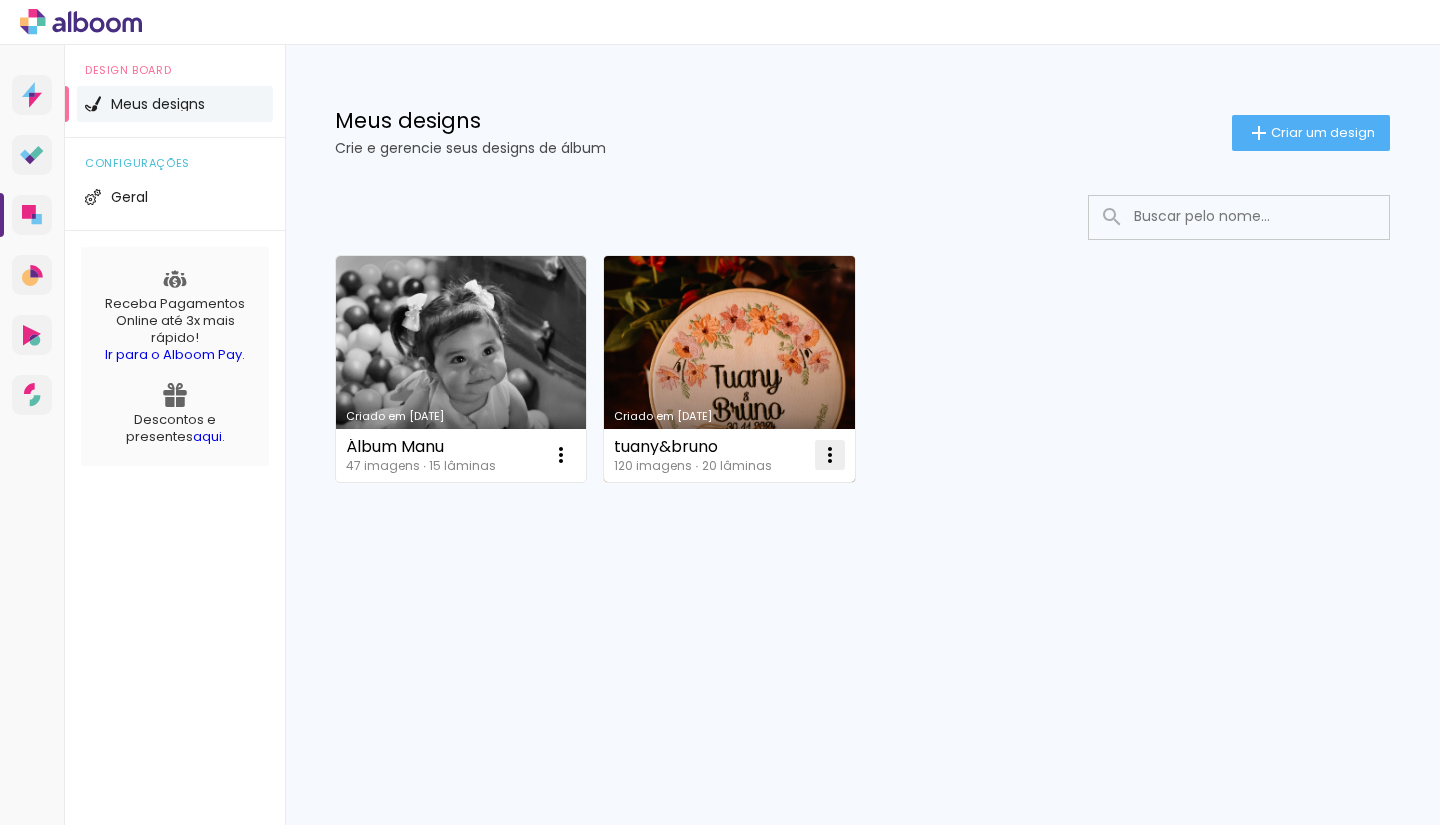 click at bounding box center [561, 455] 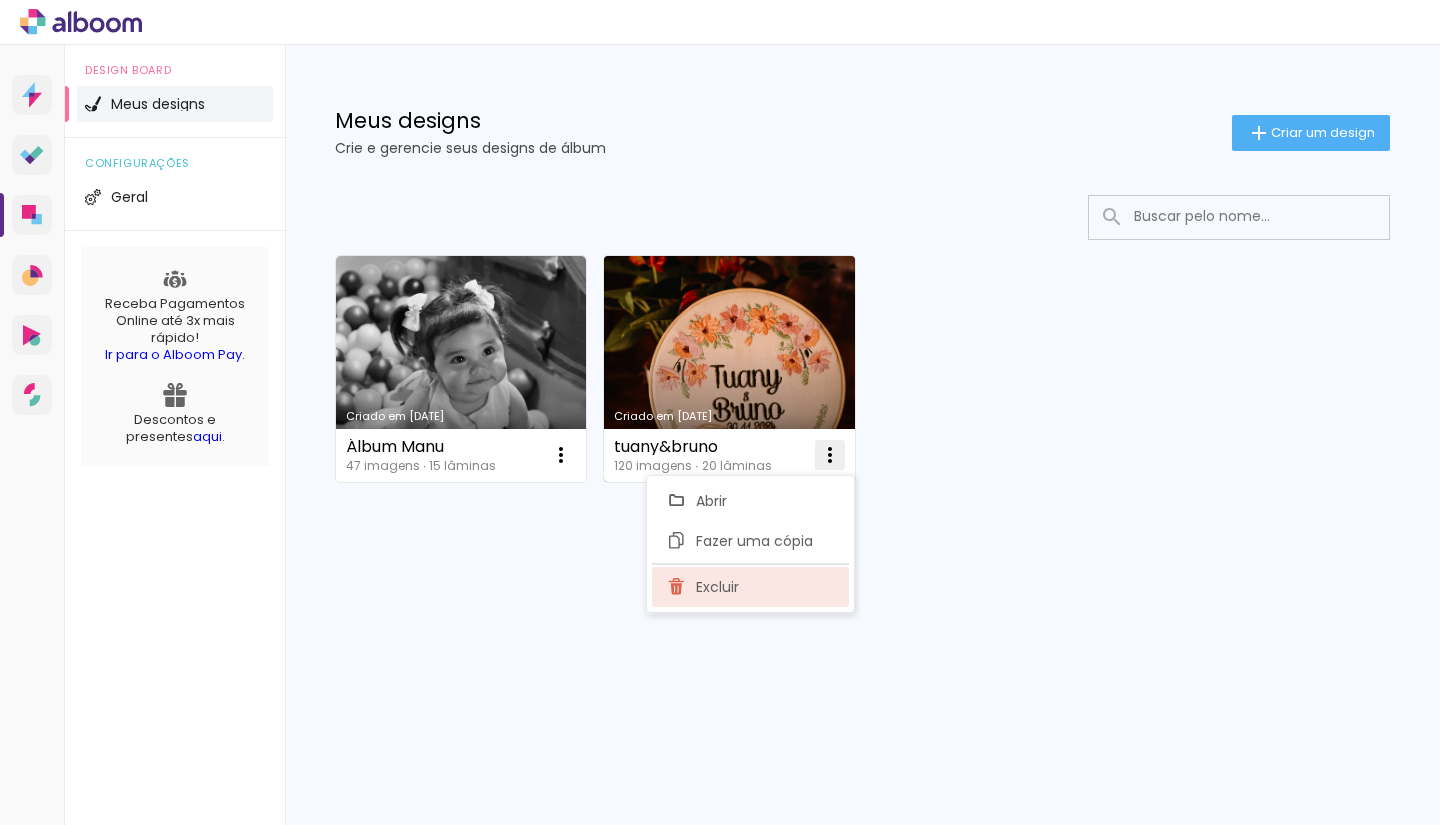 click on "Excluir" 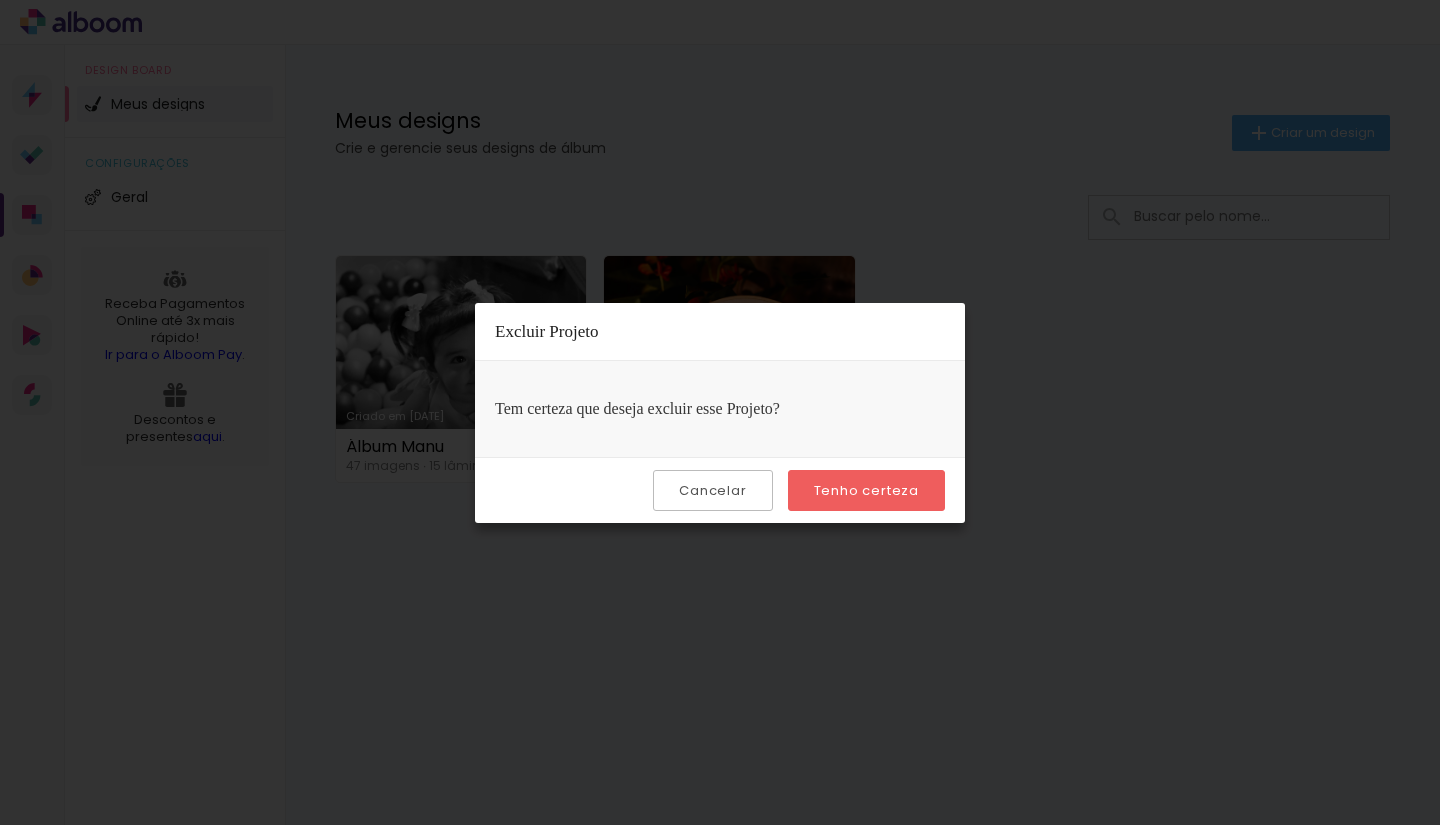 click on "Tenho certeza" at bounding box center (0, 0) 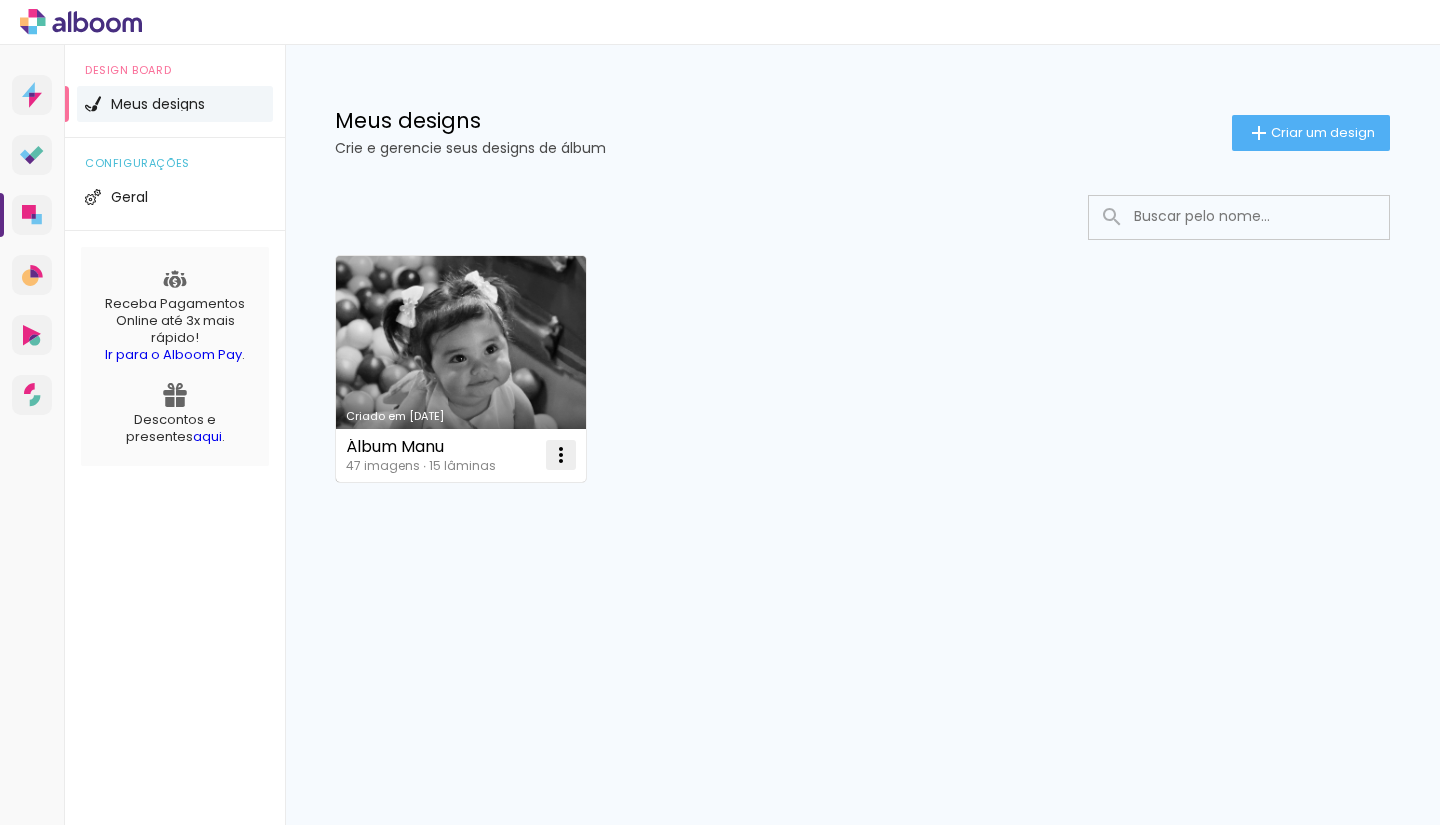 click at bounding box center [561, 455] 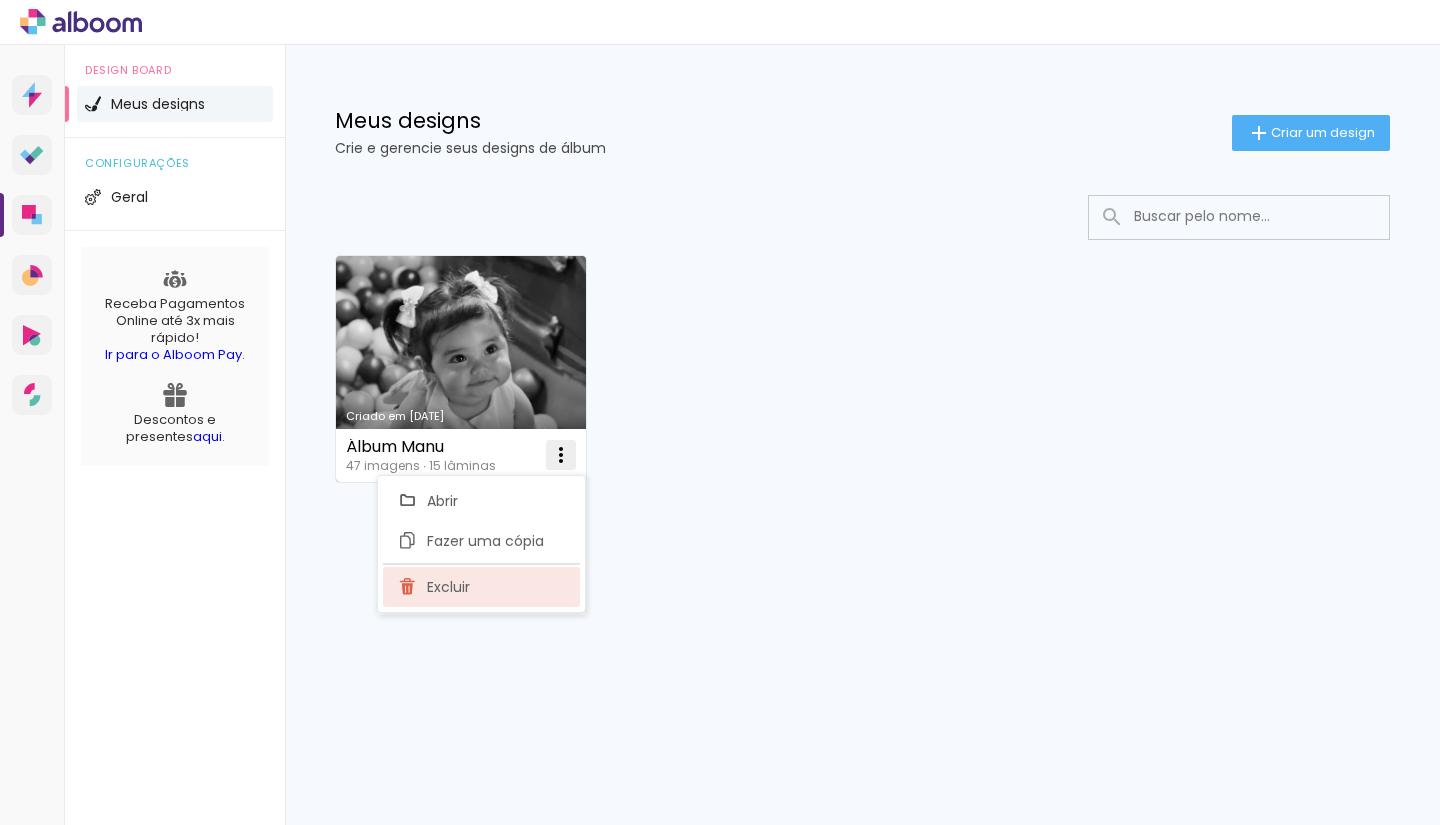 click on "Excluir" 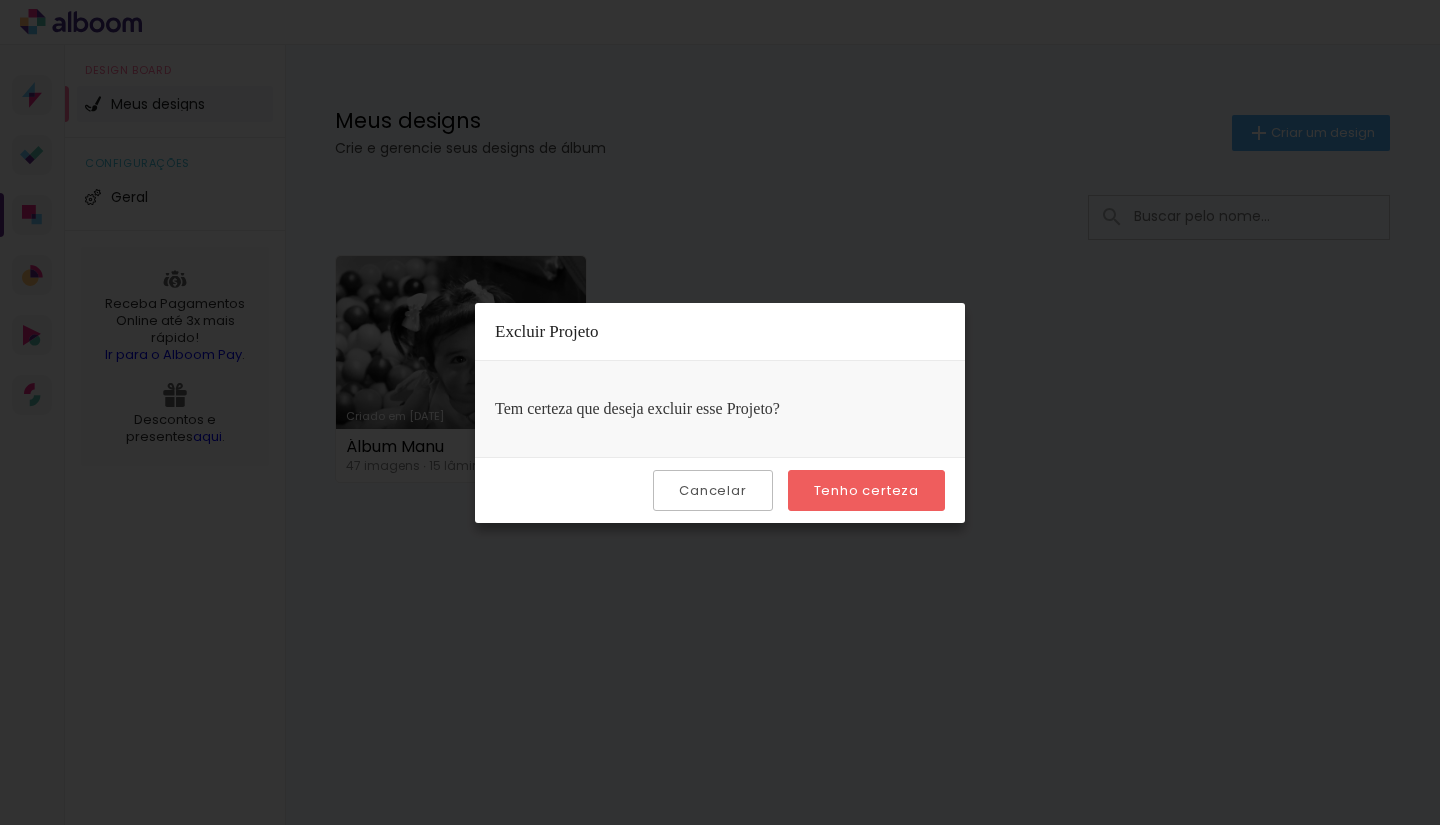 click on "Cancelar Tenho certeza" at bounding box center (720, 490) 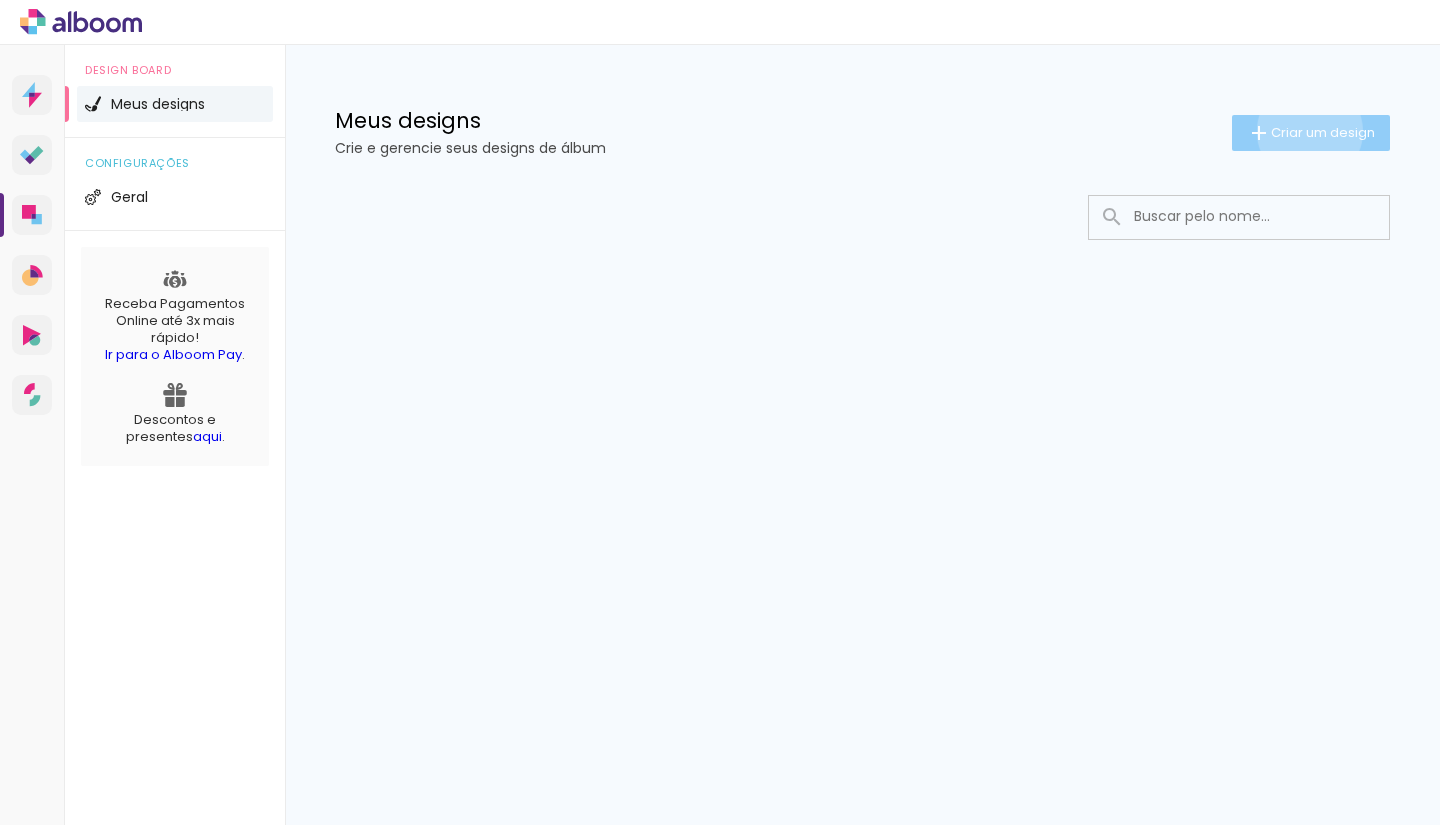 click on "Criar um design" 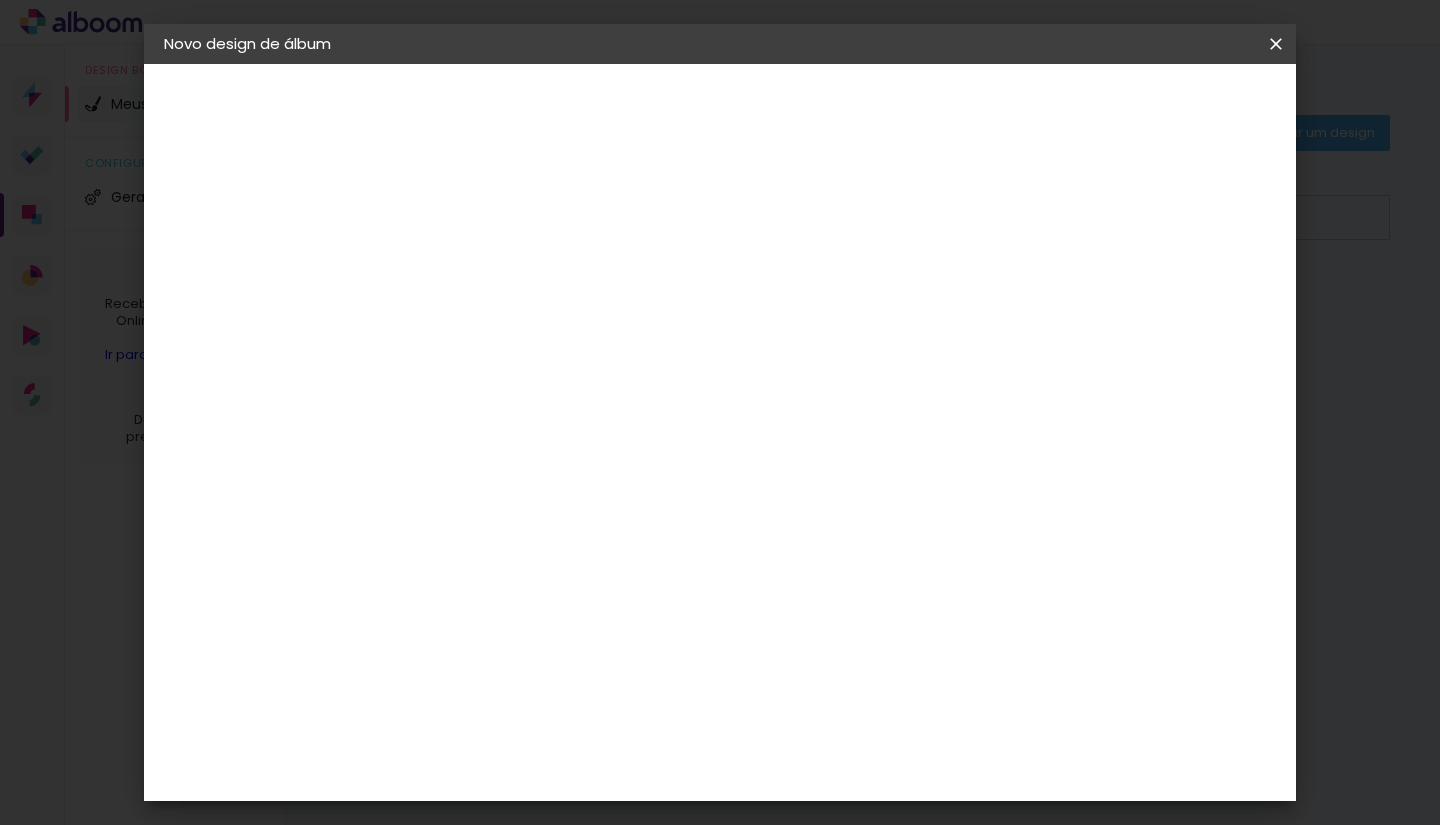 click at bounding box center [491, 268] 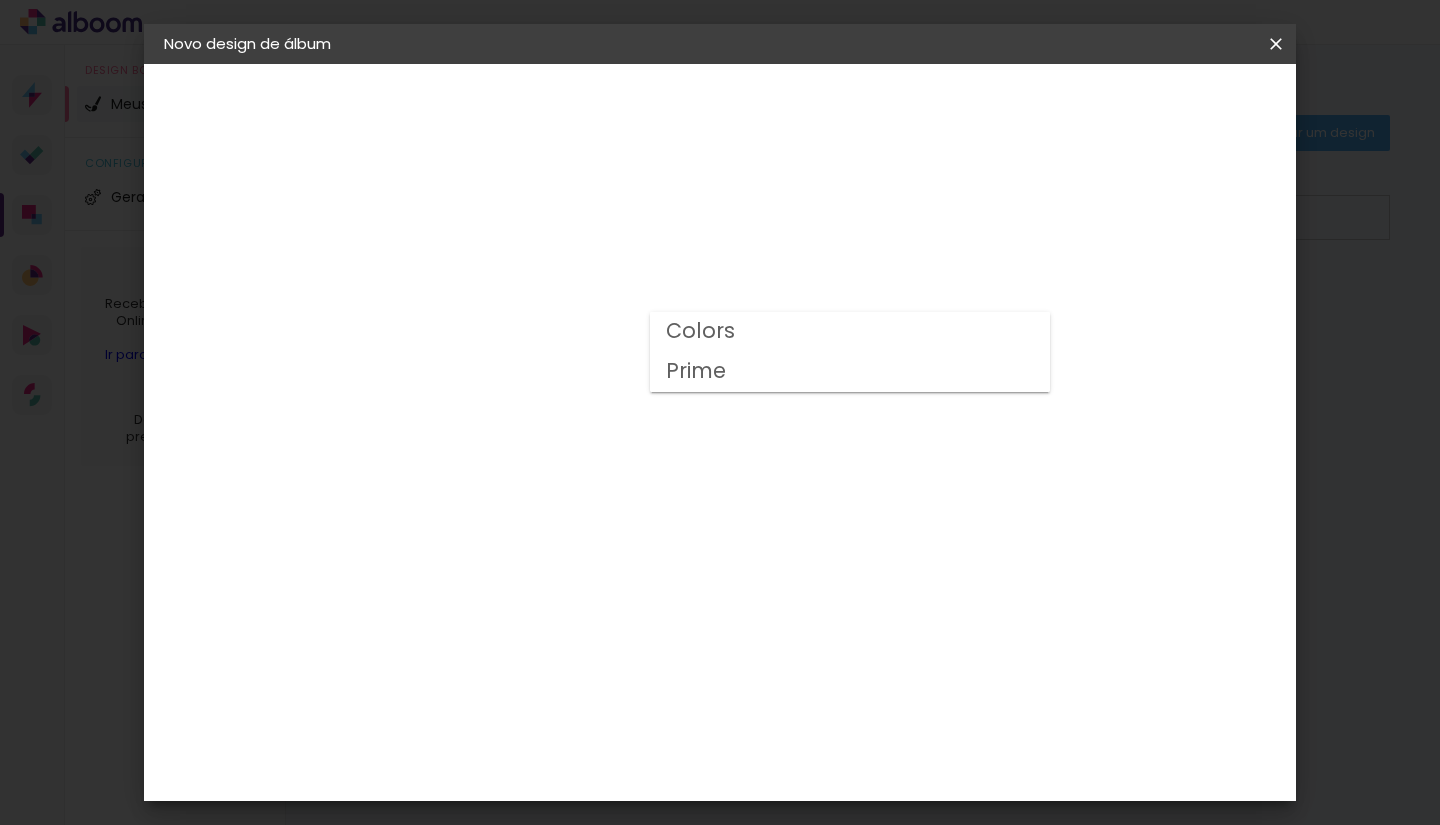click on "Prime" at bounding box center [850, 372] 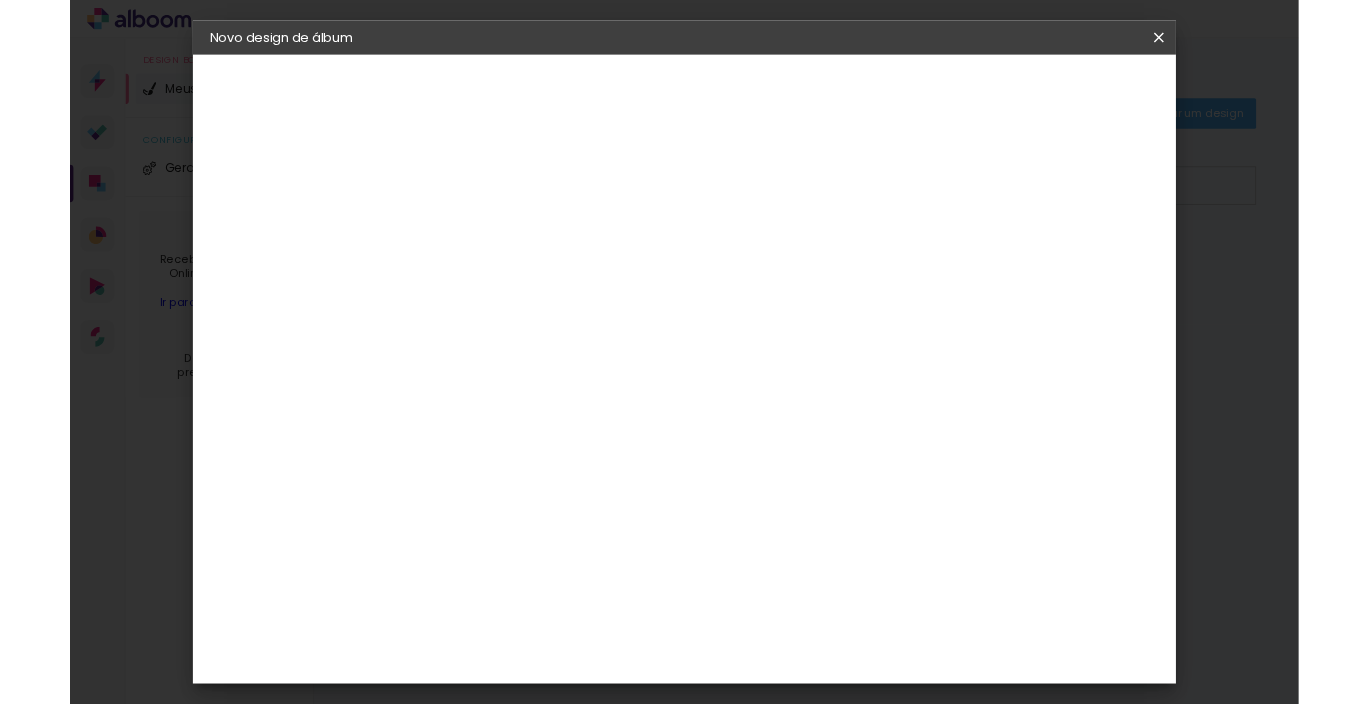 scroll, scrollTop: 262, scrollLeft: 0, axis: vertical 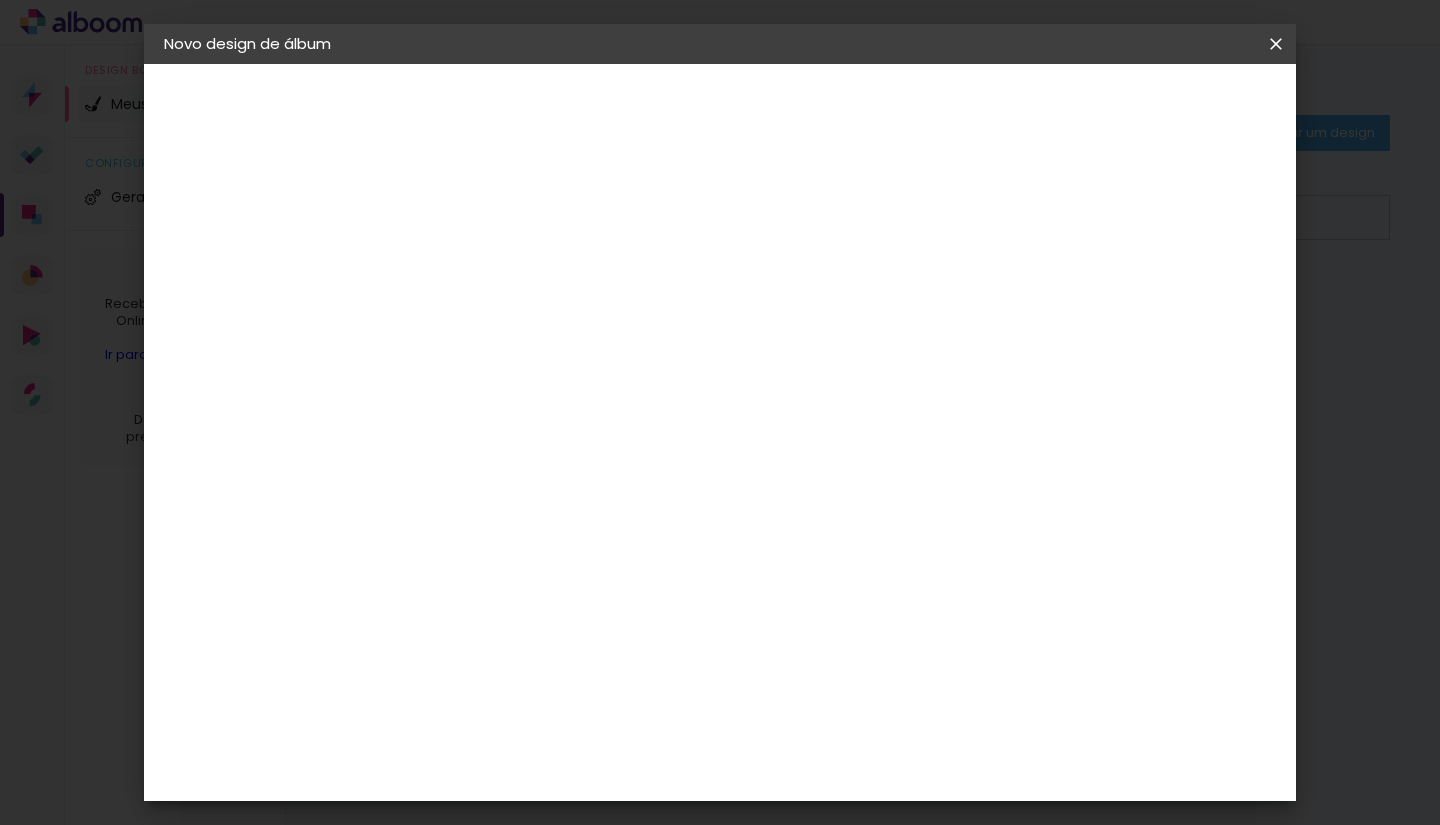 click on "20 × 20" 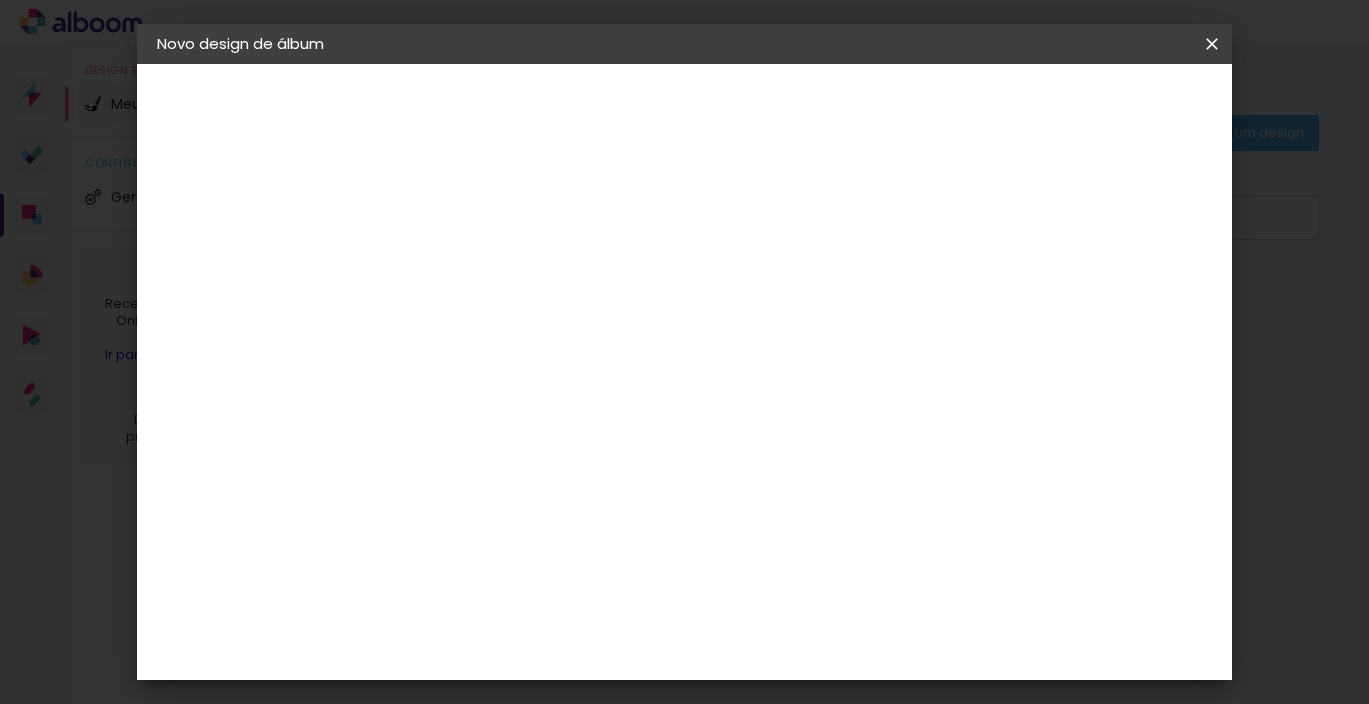 click on "Avançar" at bounding box center [0, 0] 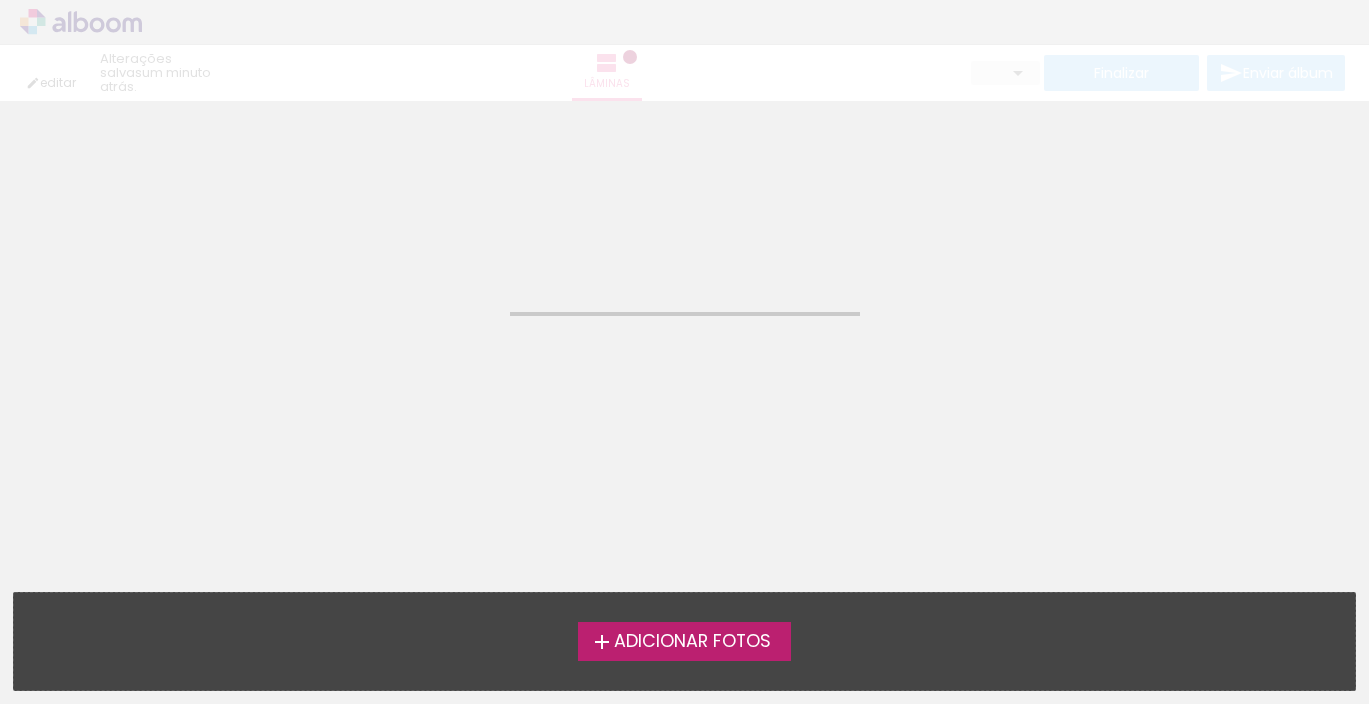 click on "Adicionar Fotos" at bounding box center [692, 642] 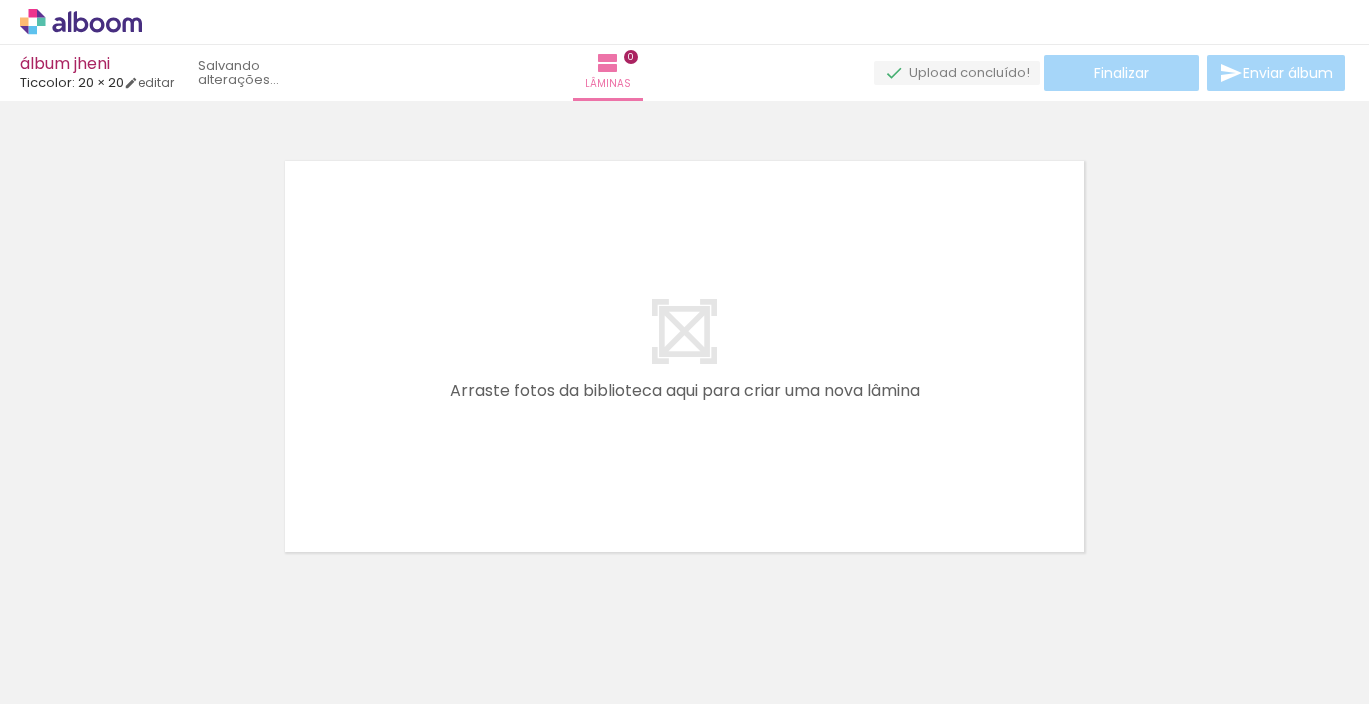 scroll, scrollTop: 0, scrollLeft: 0, axis: both 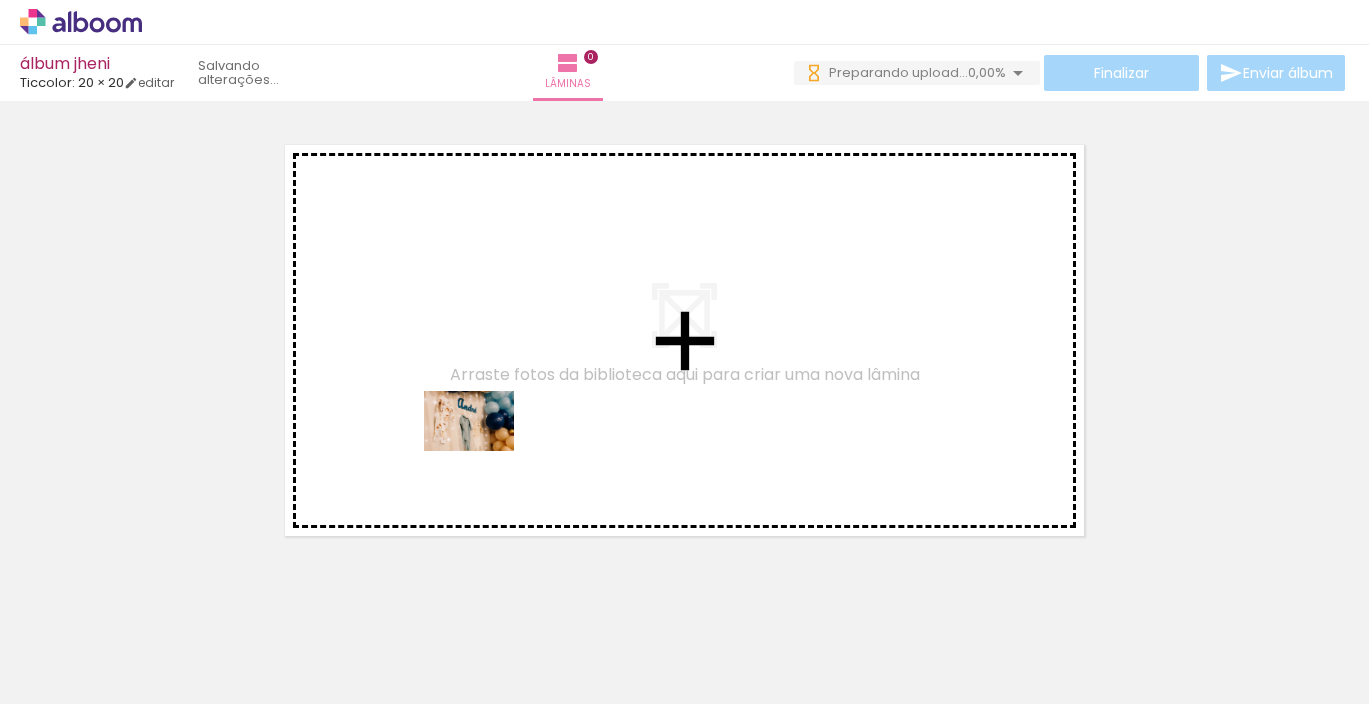 drag, startPoint x: 213, startPoint y: 624, endPoint x: 483, endPoint y: 450, distance: 321.2102 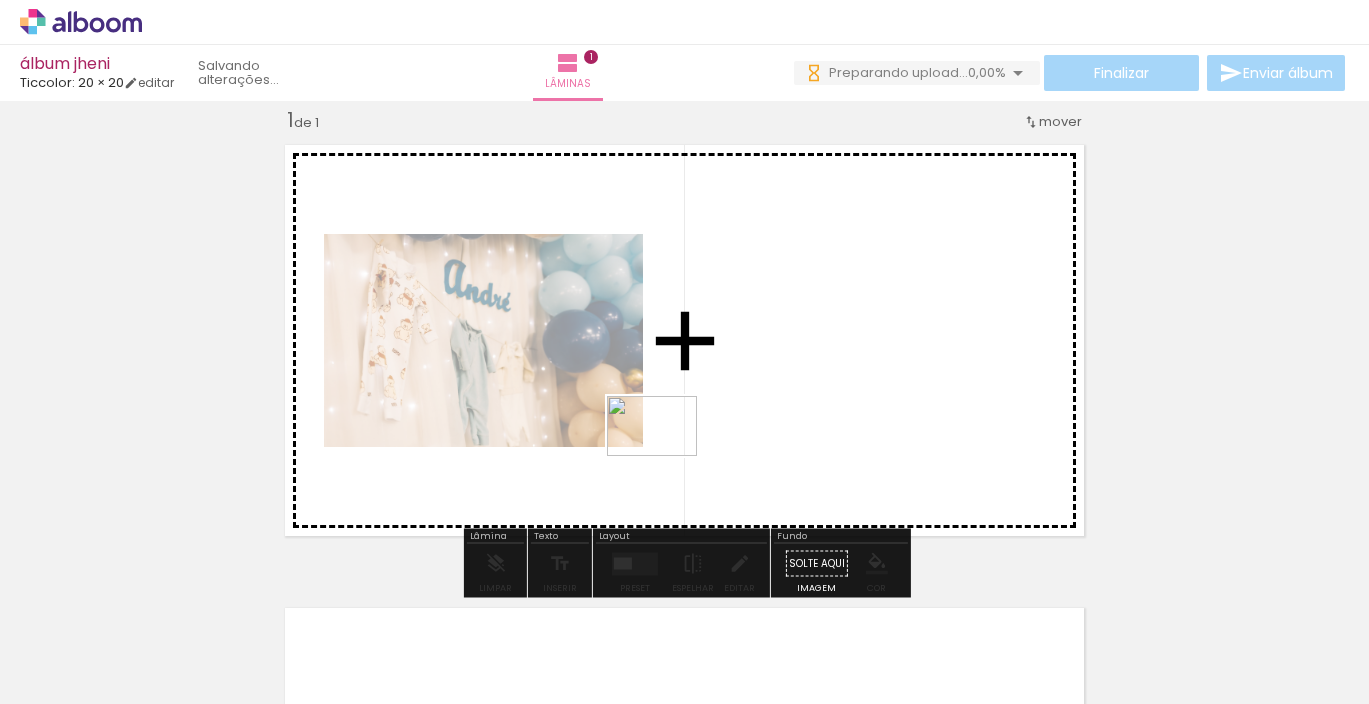 drag, startPoint x: 304, startPoint y: 648, endPoint x: 688, endPoint y: 455, distance: 429.7732 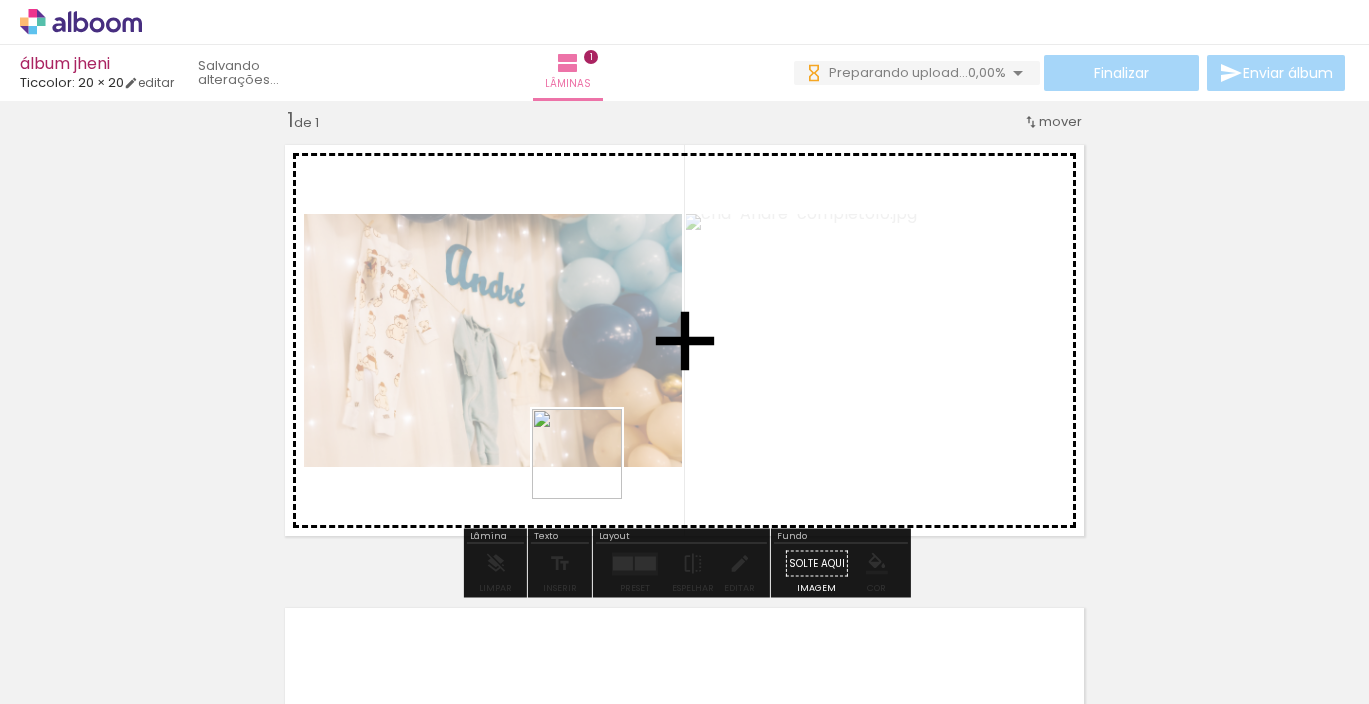 drag, startPoint x: 440, startPoint y: 647, endPoint x: 617, endPoint y: 439, distance: 273.1172 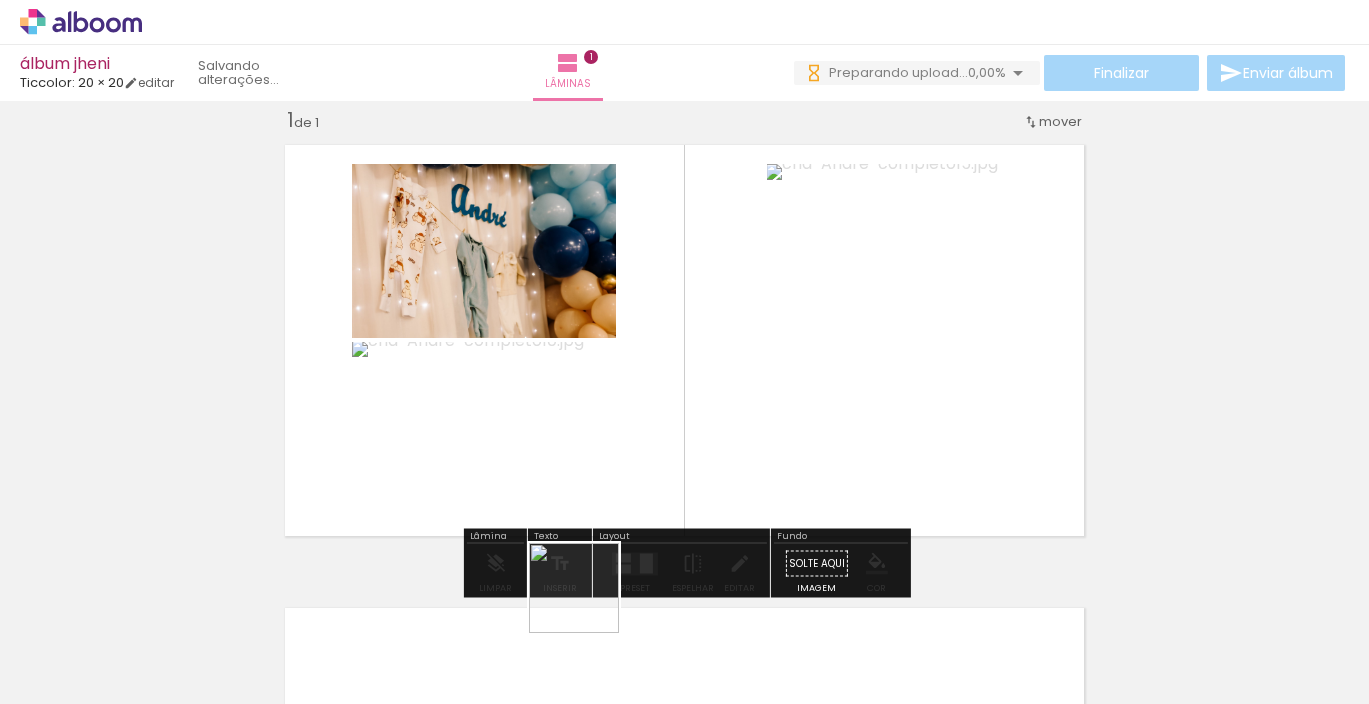 drag, startPoint x: 563, startPoint y: 641, endPoint x: 695, endPoint y: 485, distance: 204.35263 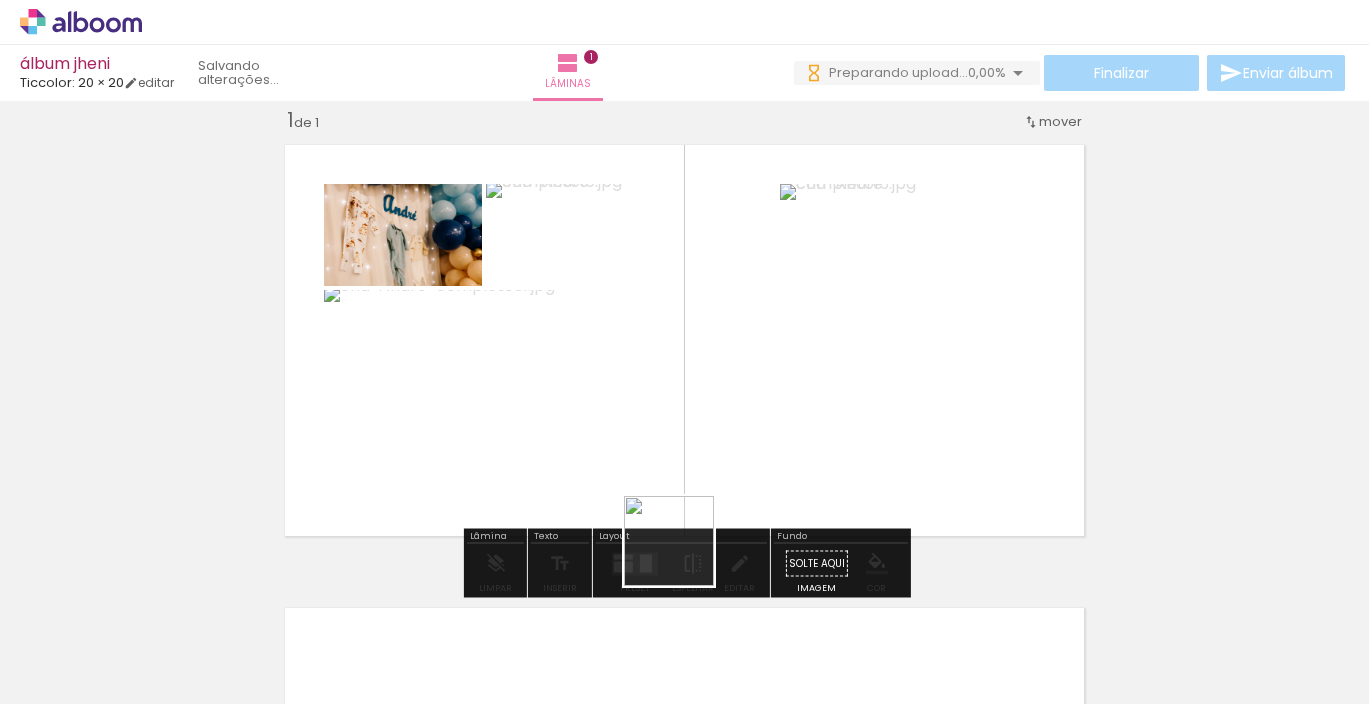 drag, startPoint x: 671, startPoint y: 656, endPoint x: 684, endPoint y: 474, distance: 182.4637 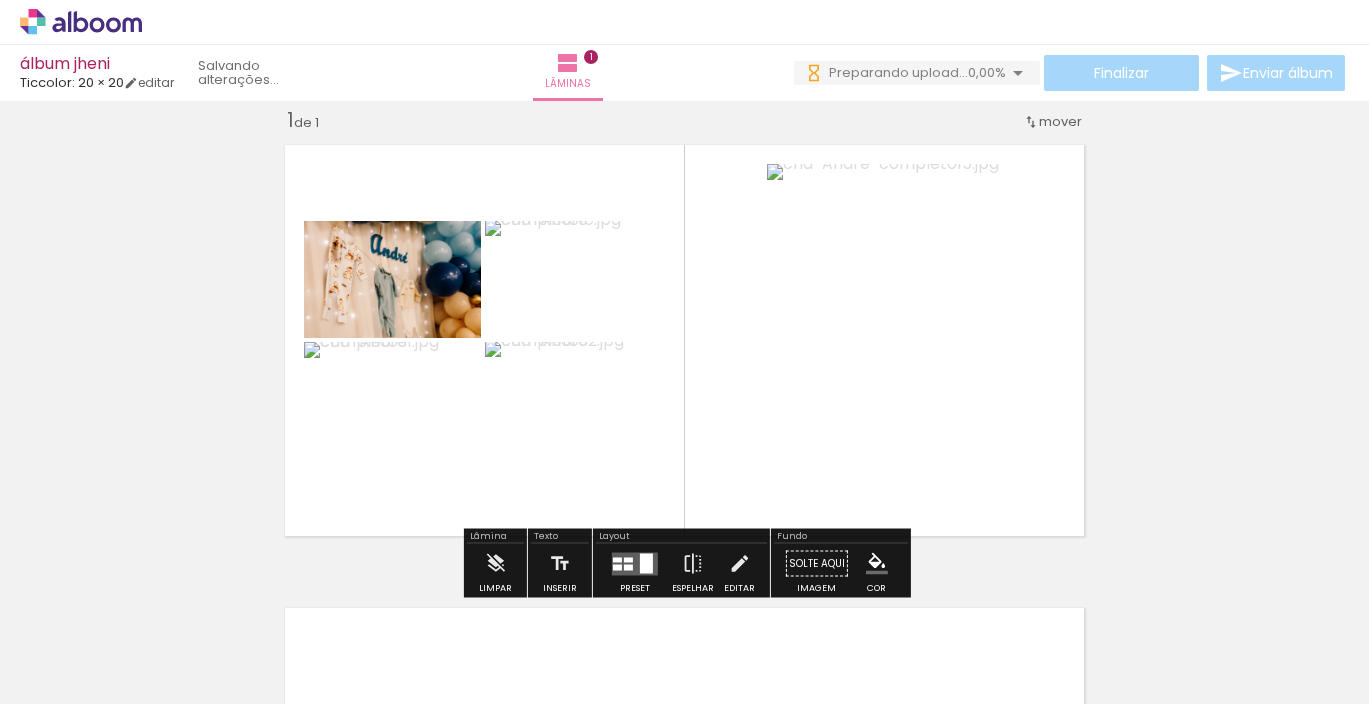 scroll, scrollTop: 0, scrollLeft: 0, axis: both 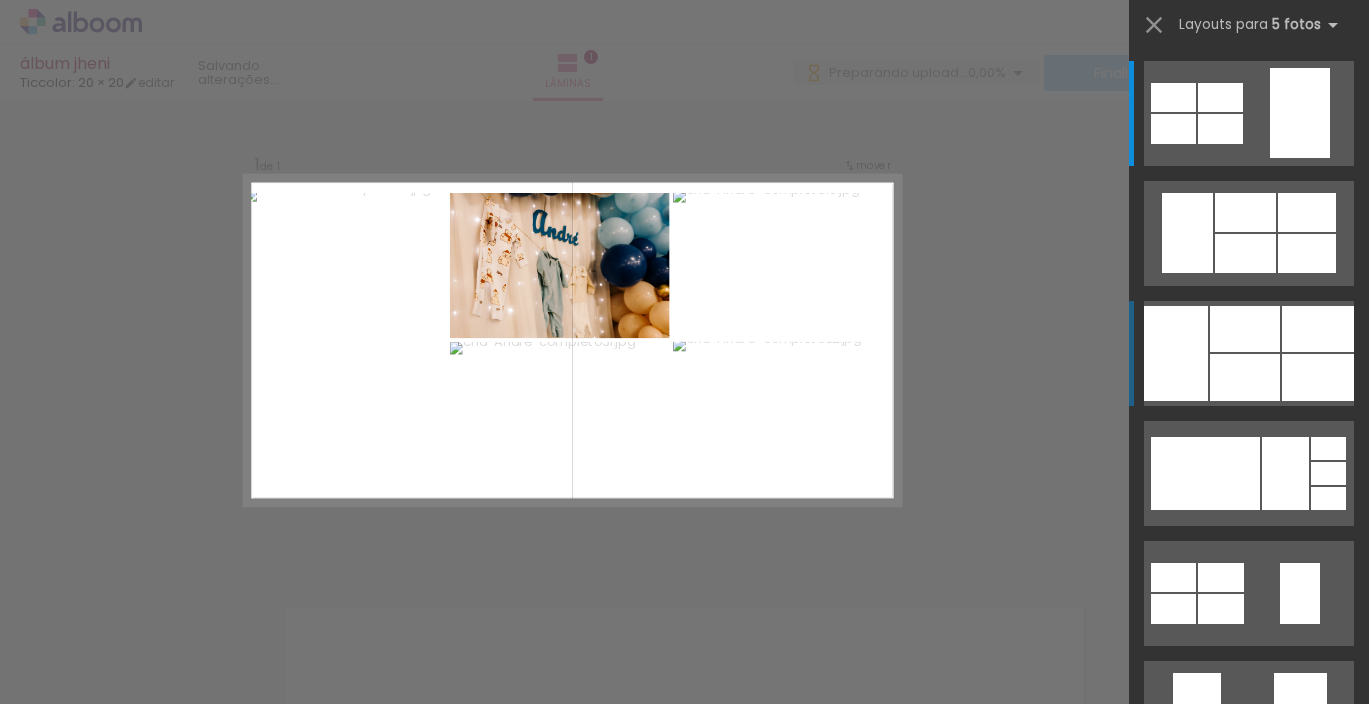 click at bounding box center (1245, 253) 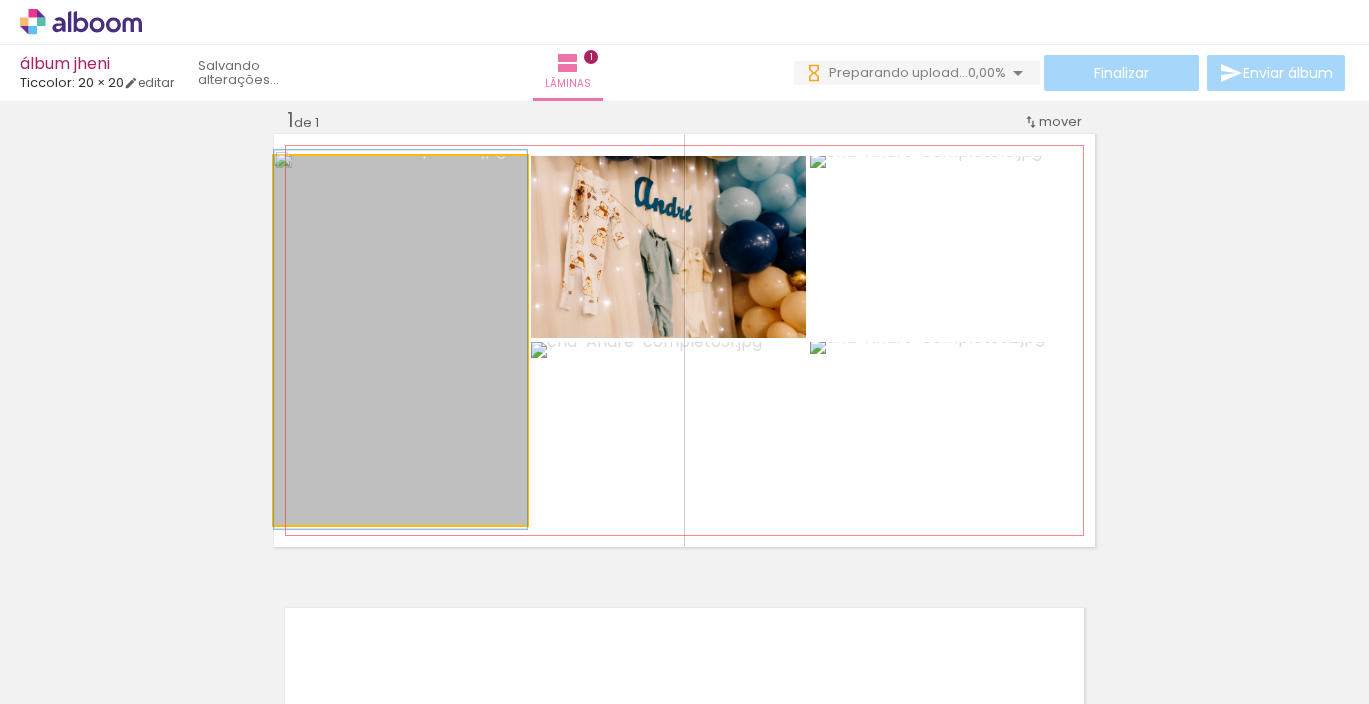 drag, startPoint x: 456, startPoint y: 327, endPoint x: 486, endPoint y: 326, distance: 30.016663 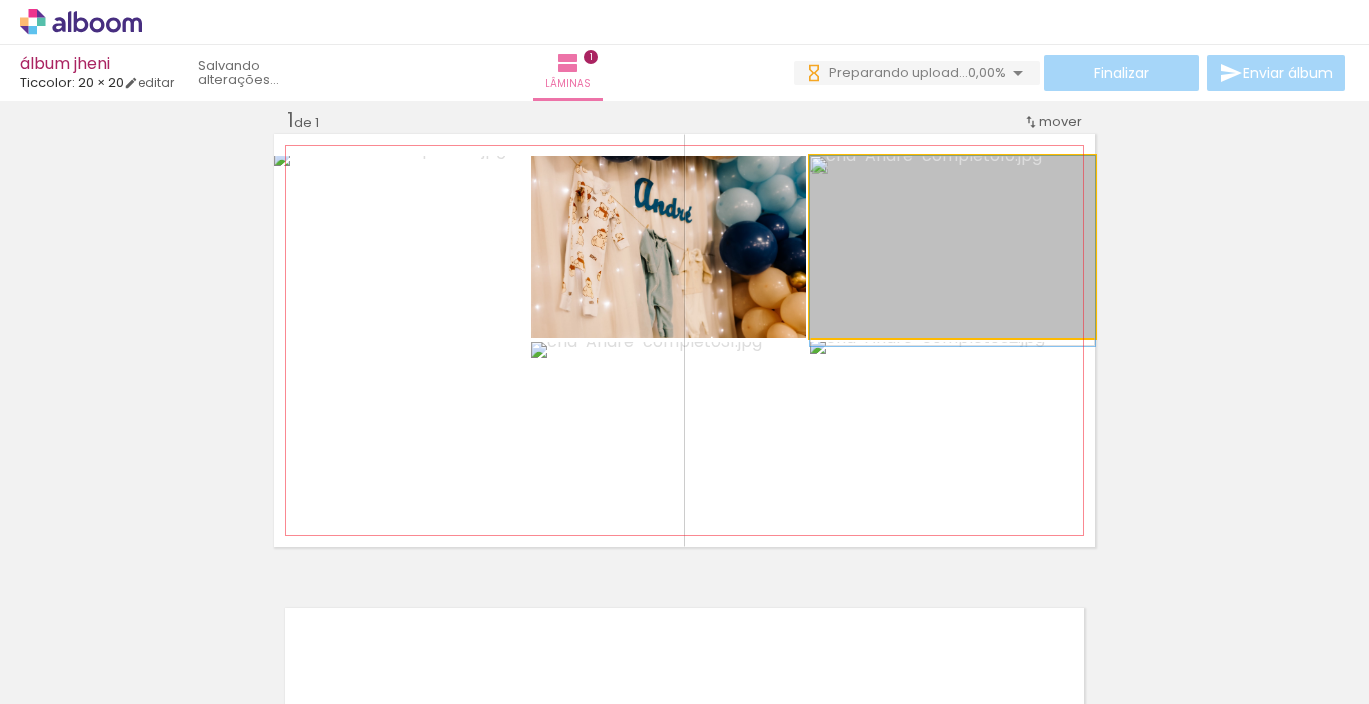 drag, startPoint x: 963, startPoint y: 245, endPoint x: 939, endPoint y: 254, distance: 25.632011 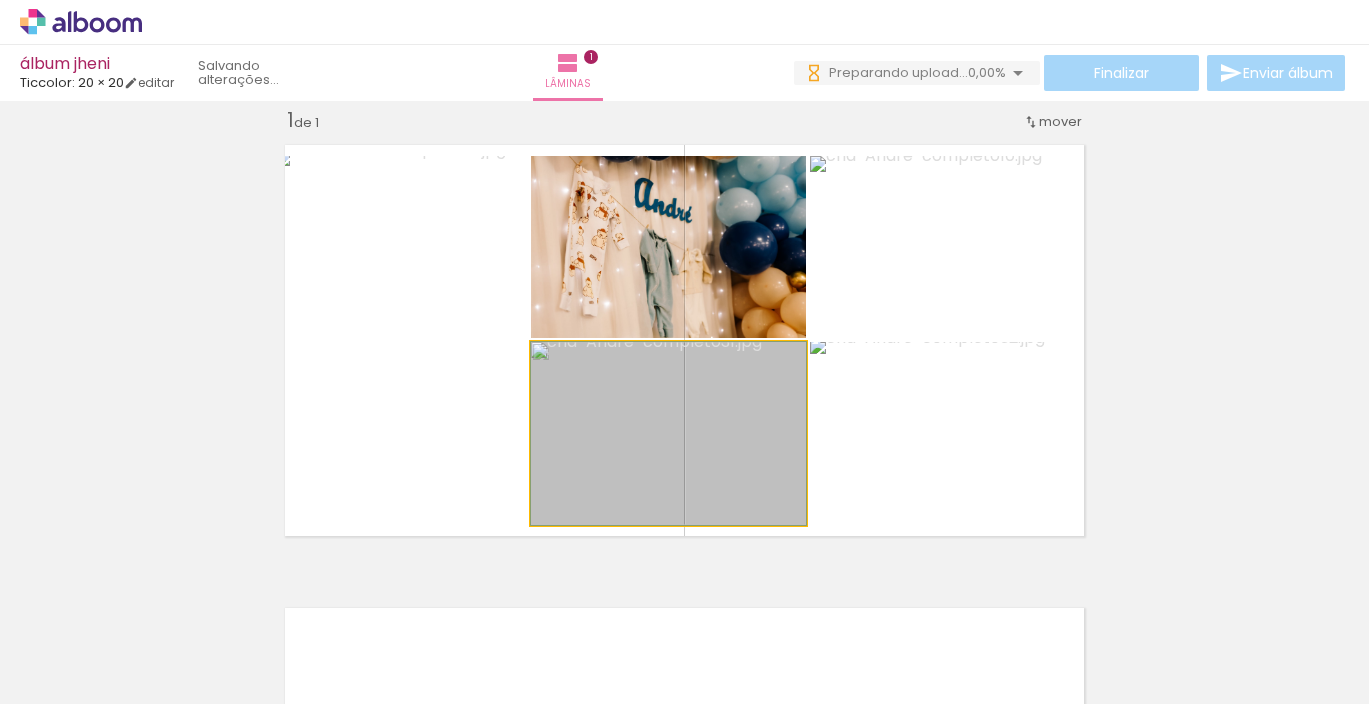 drag, startPoint x: 746, startPoint y: 430, endPoint x: 708, endPoint y: 430, distance: 38 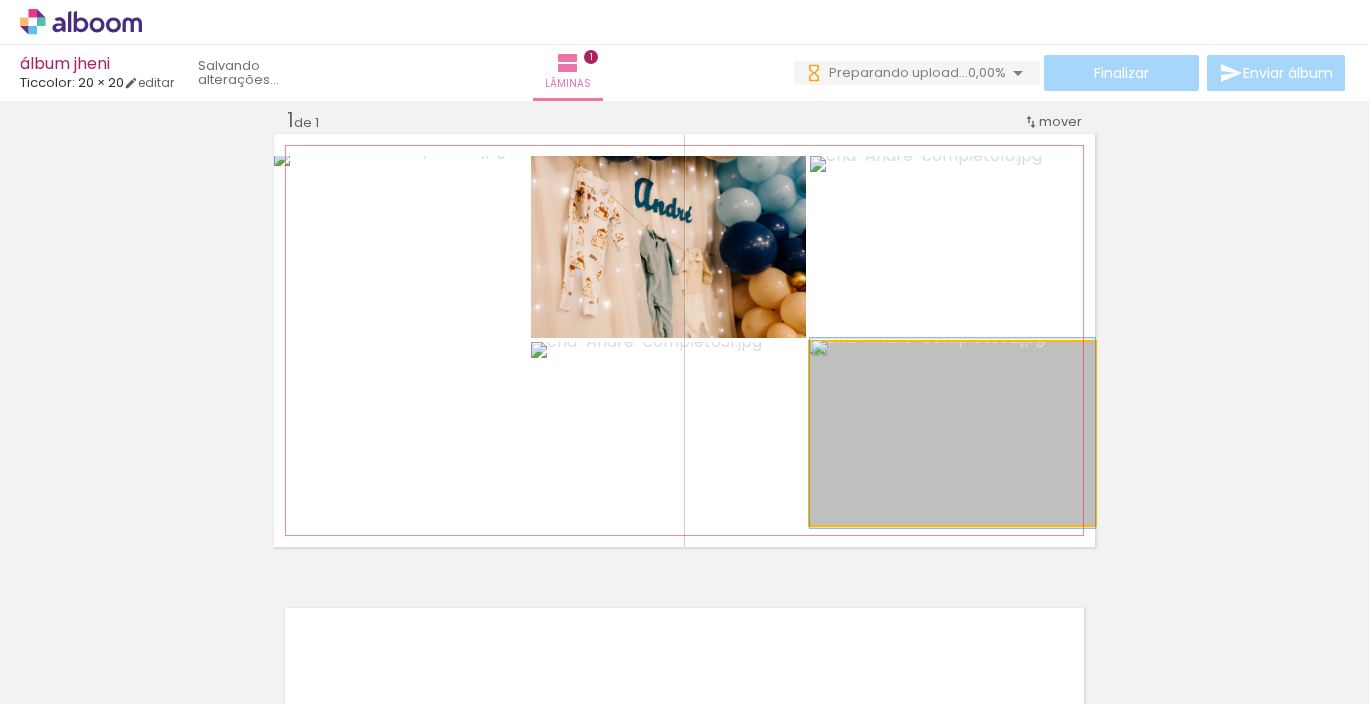 drag, startPoint x: 949, startPoint y: 444, endPoint x: 747, endPoint y: 444, distance: 202 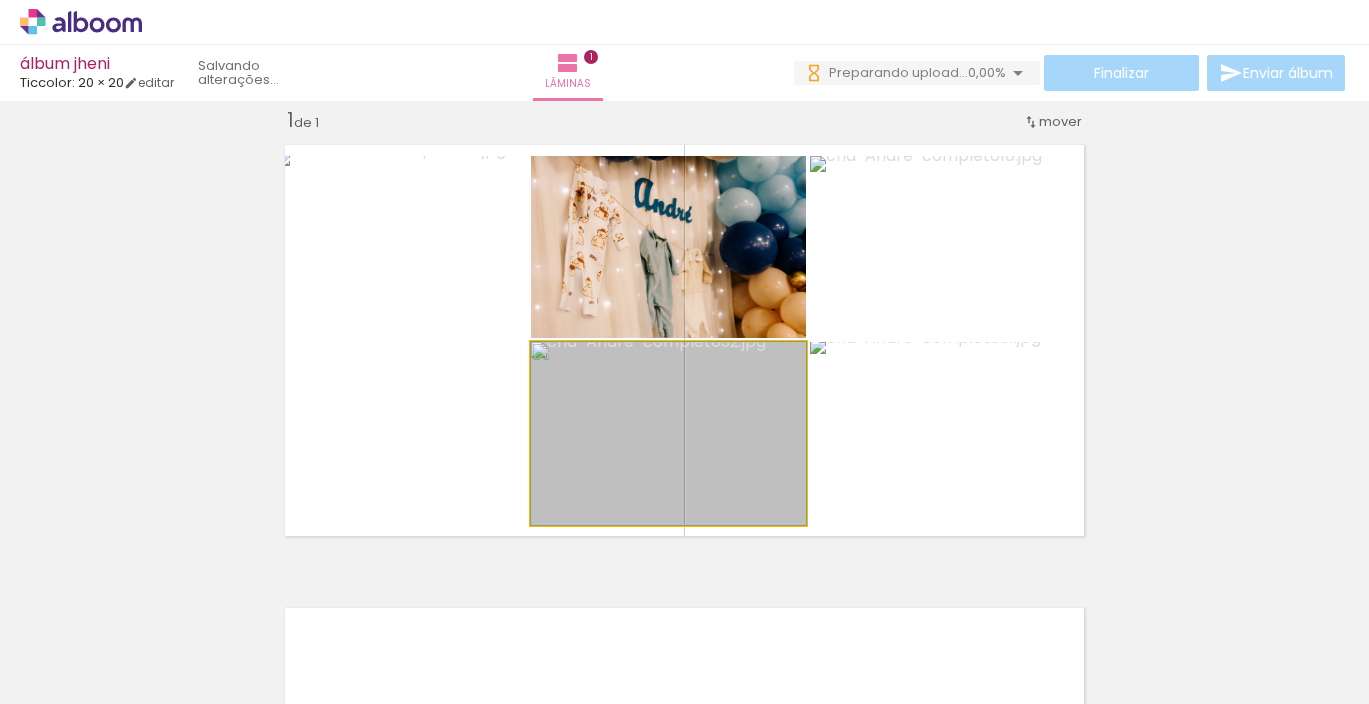 drag, startPoint x: 722, startPoint y: 452, endPoint x: 748, endPoint y: 452, distance: 26 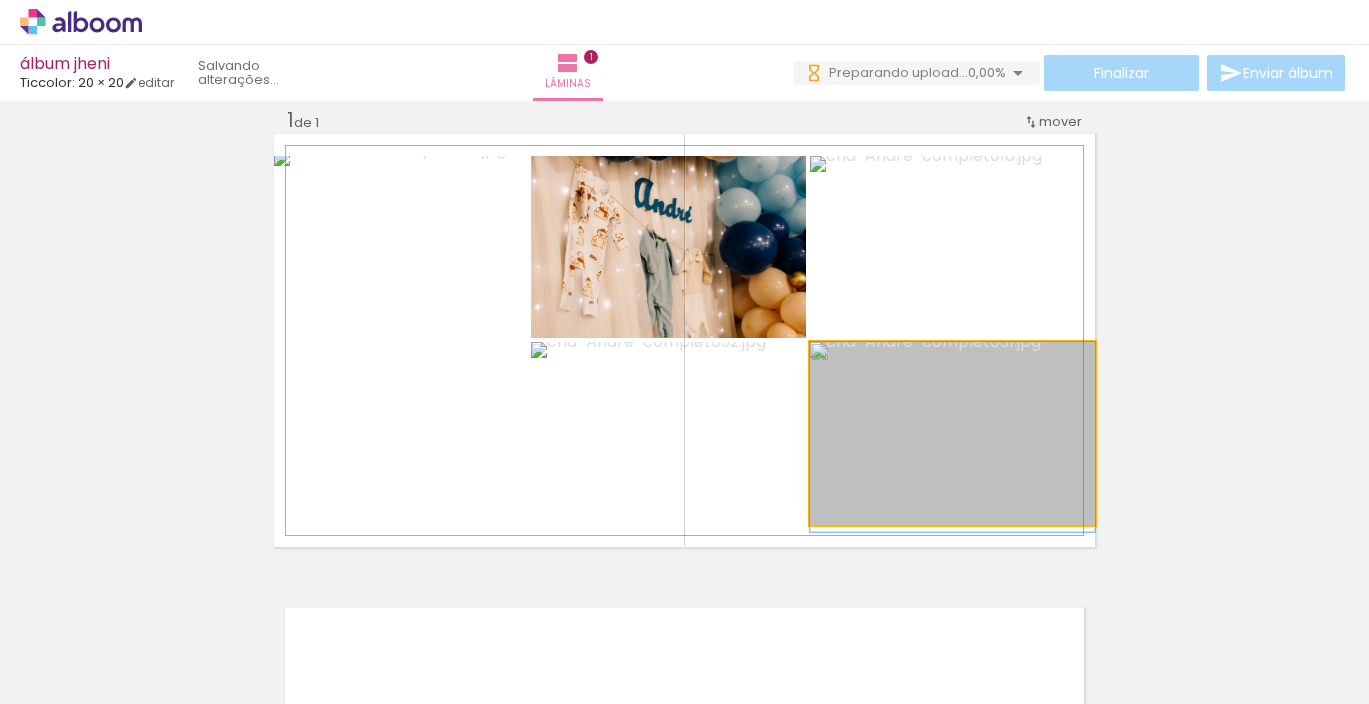 drag, startPoint x: 991, startPoint y: 459, endPoint x: 986, endPoint y: 475, distance: 16.763054 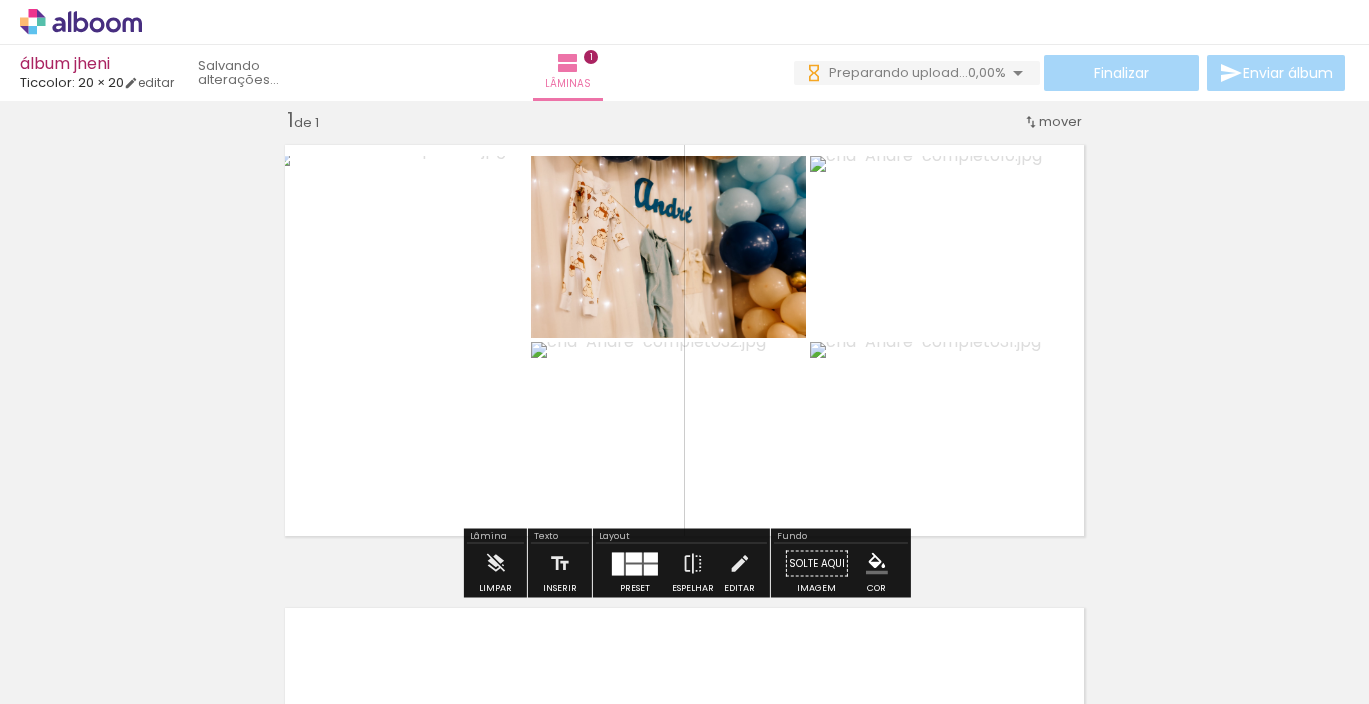 click on "Inserir lâmina 1  de 1" at bounding box center [684, 546] 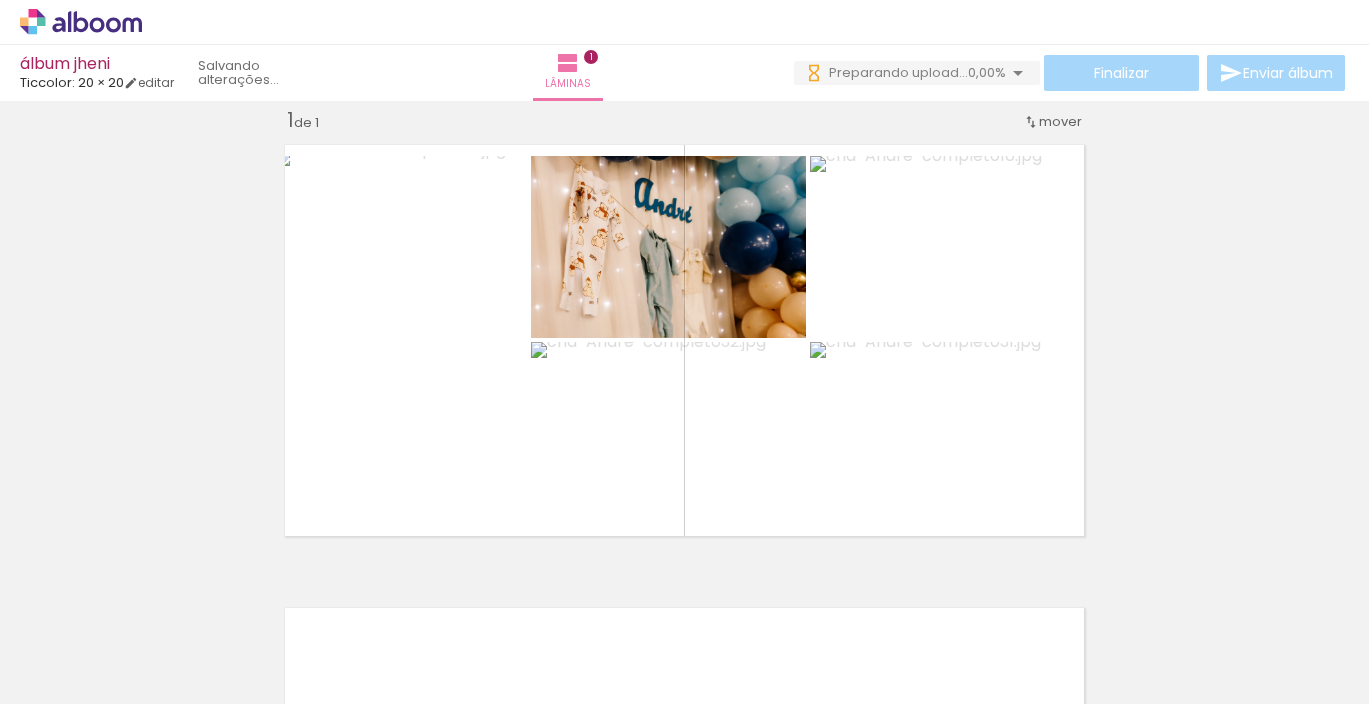 scroll, scrollTop: 23, scrollLeft: 0, axis: vertical 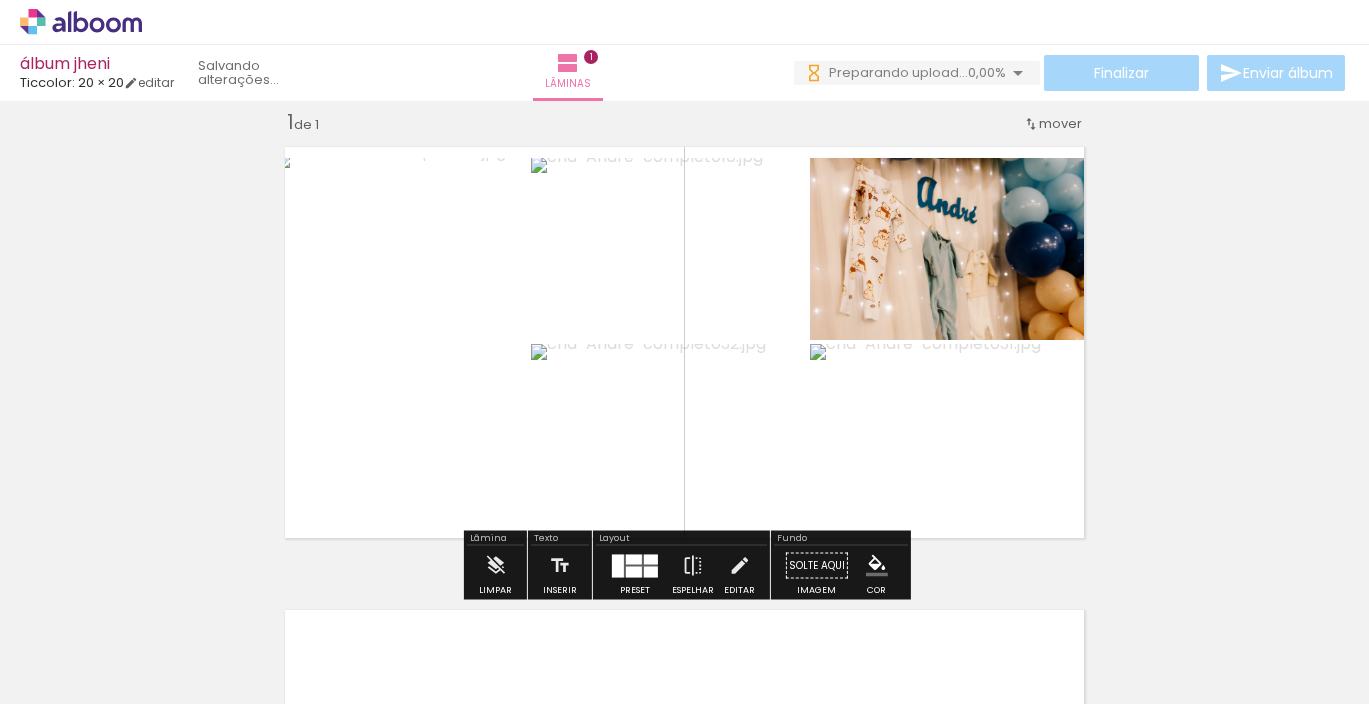 drag, startPoint x: 881, startPoint y: 251, endPoint x: 692, endPoint y: 251, distance: 189 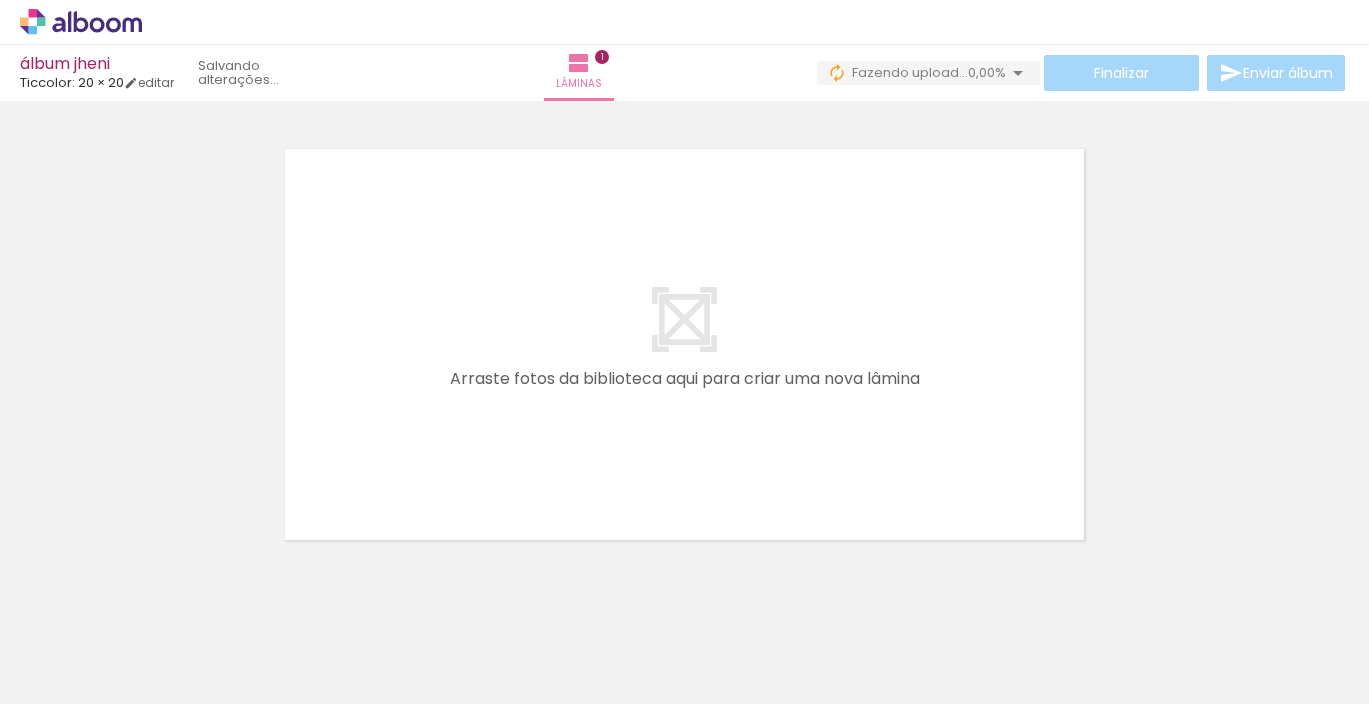 scroll, scrollTop: 486, scrollLeft: 0, axis: vertical 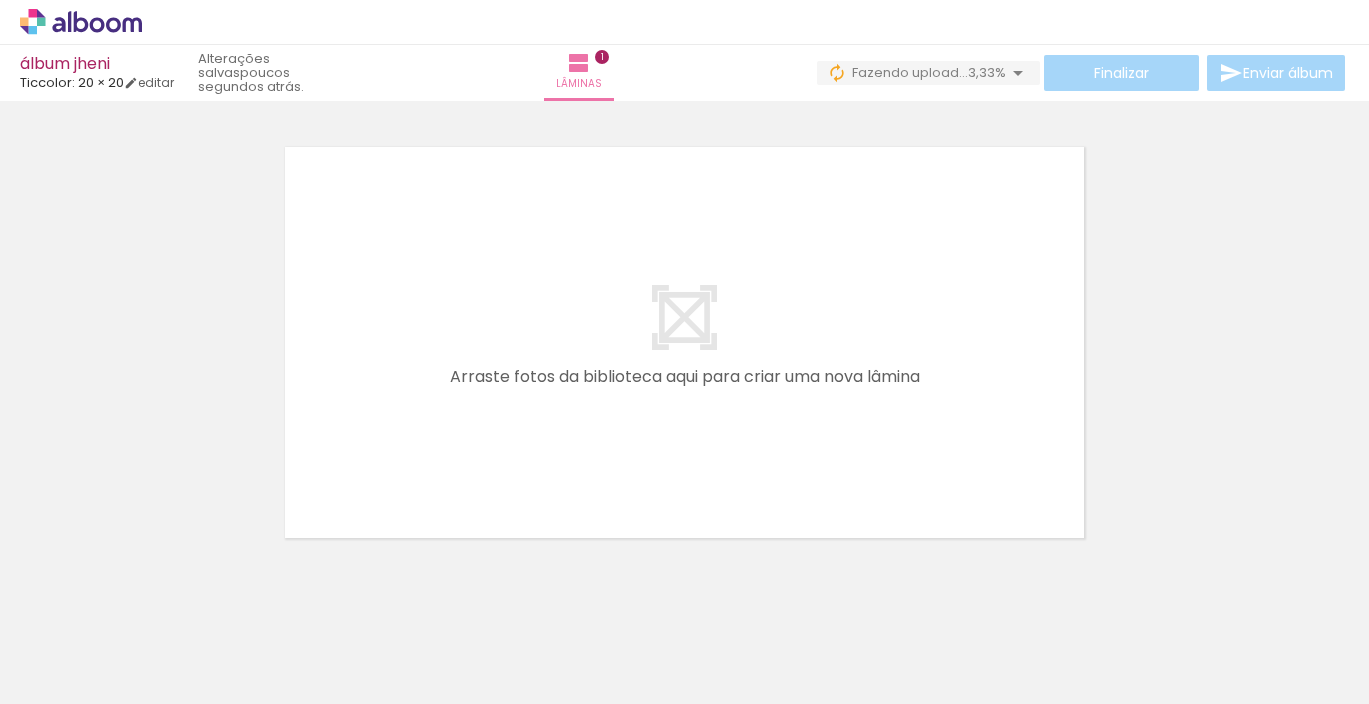 drag, startPoint x: 761, startPoint y: 643, endPoint x: 761, endPoint y: 464, distance: 179 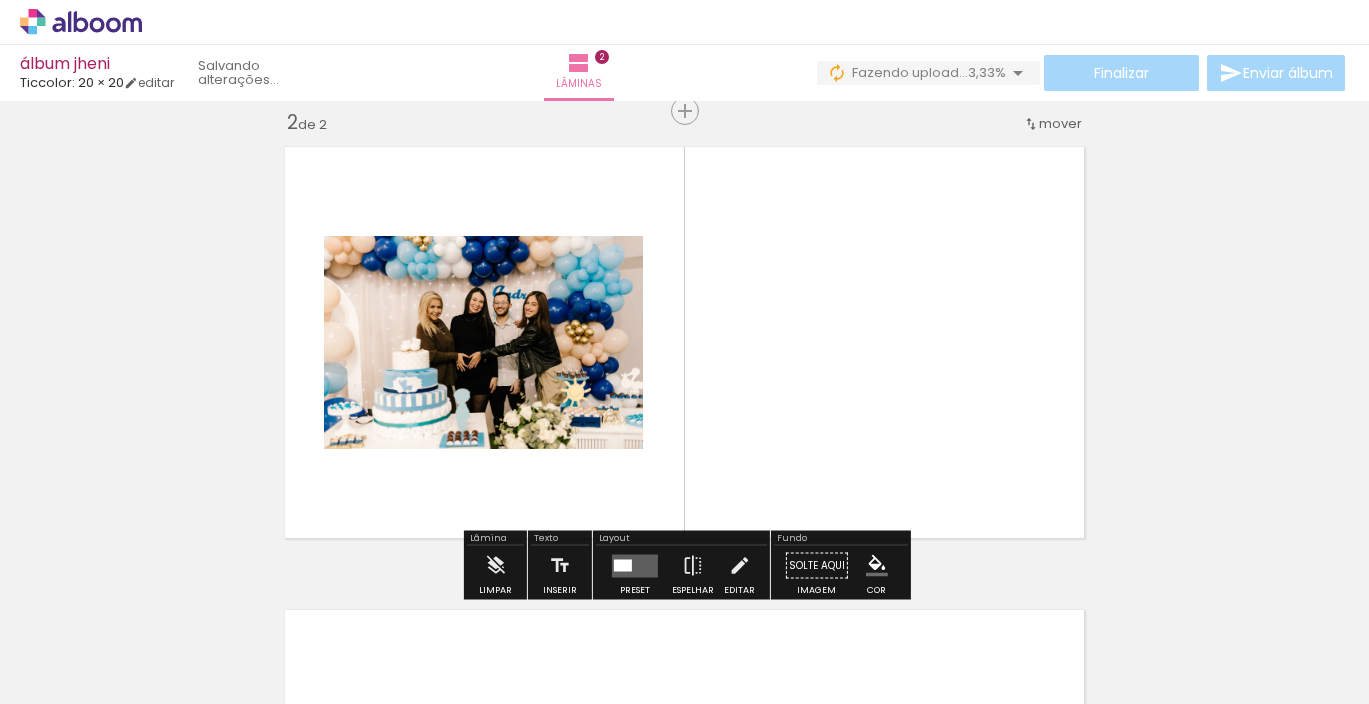 scroll, scrollTop: 488, scrollLeft: 0, axis: vertical 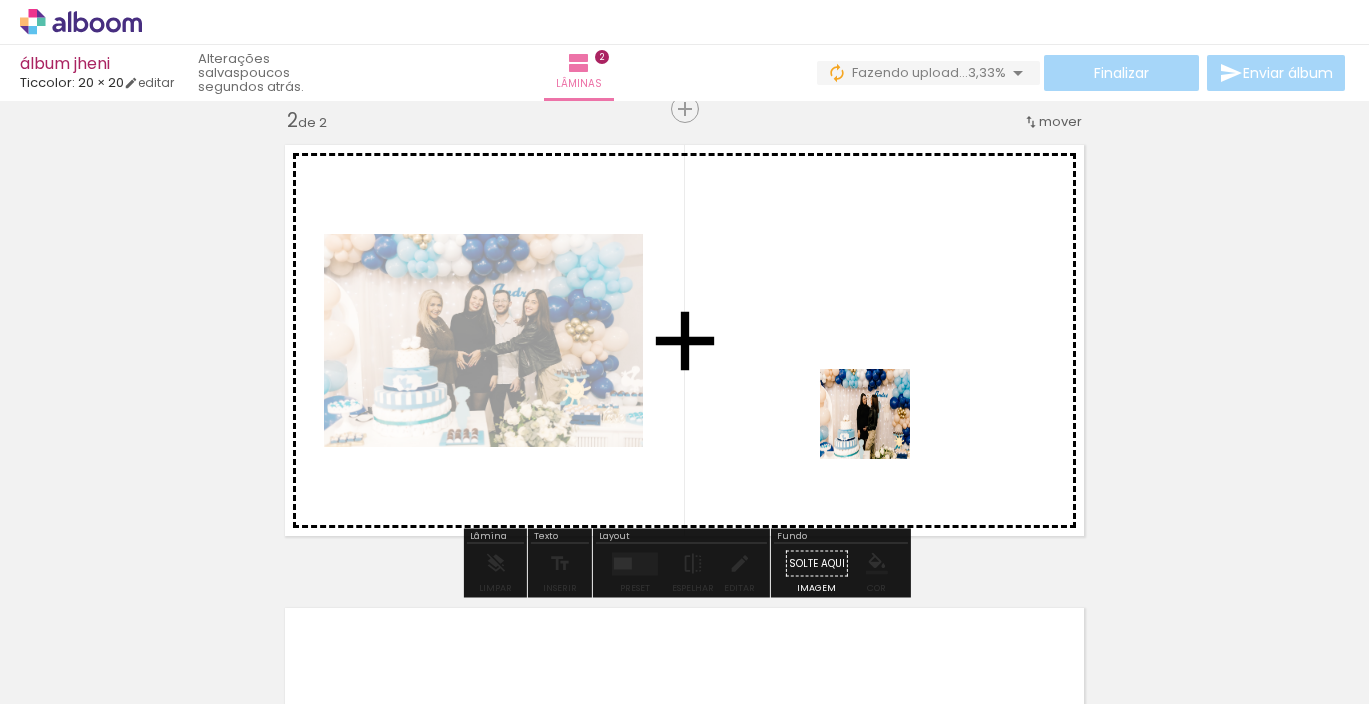 drag, startPoint x: 880, startPoint y: 646, endPoint x: 880, endPoint y: 429, distance: 217 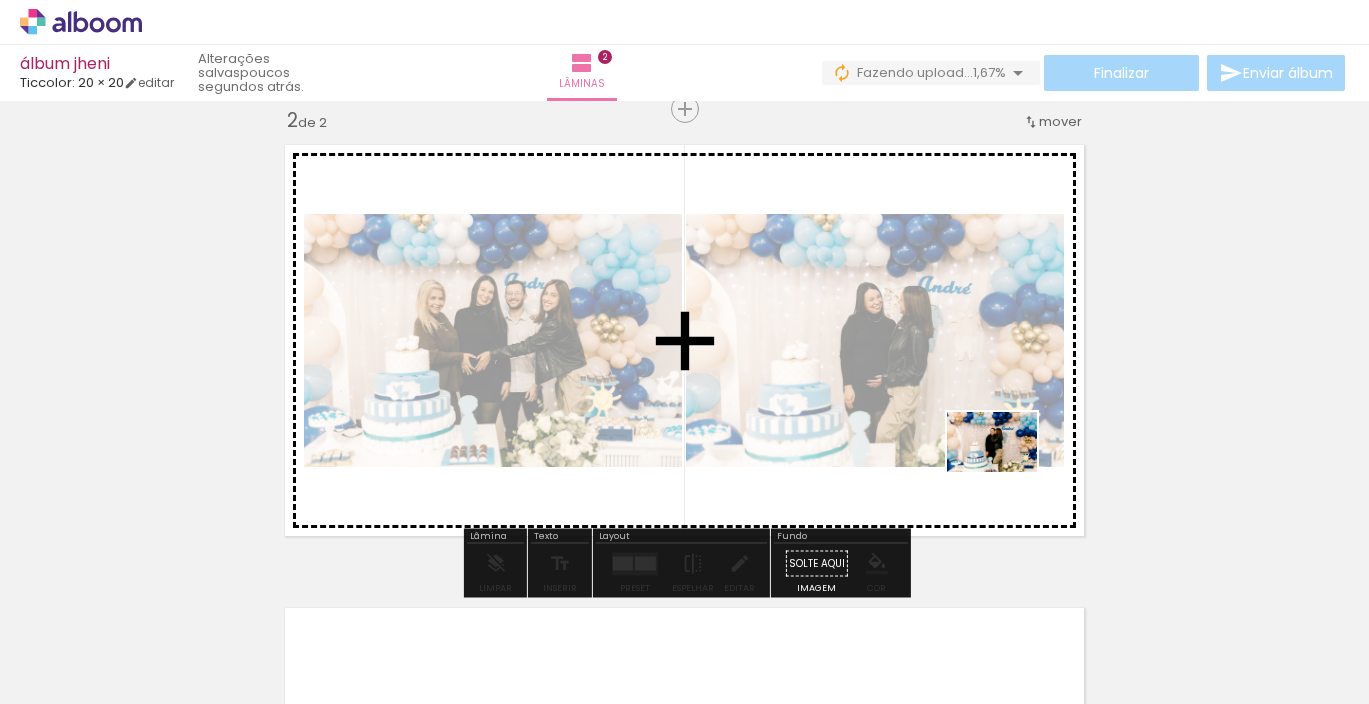 drag, startPoint x: 1007, startPoint y: 654, endPoint x: 1022, endPoint y: 500, distance: 154.72879 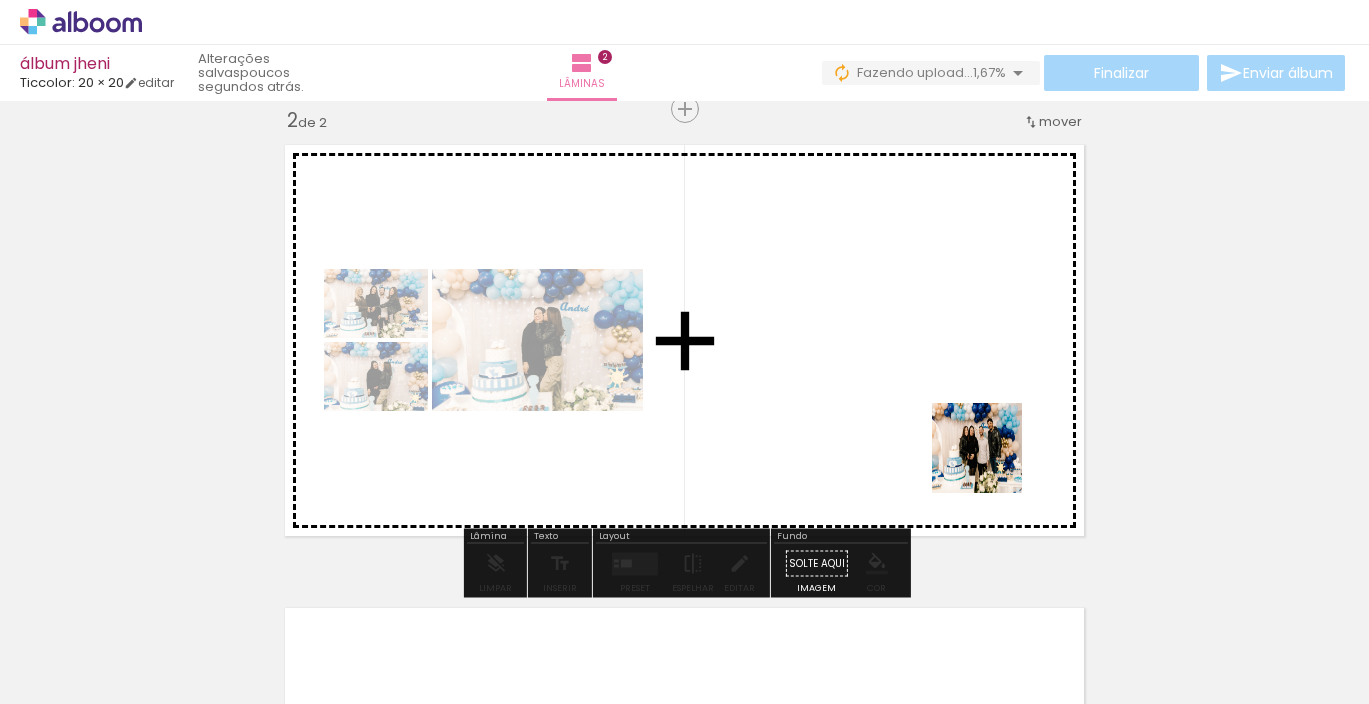 drag, startPoint x: 1115, startPoint y: 646, endPoint x: 990, endPoint y: 461, distance: 223.27113 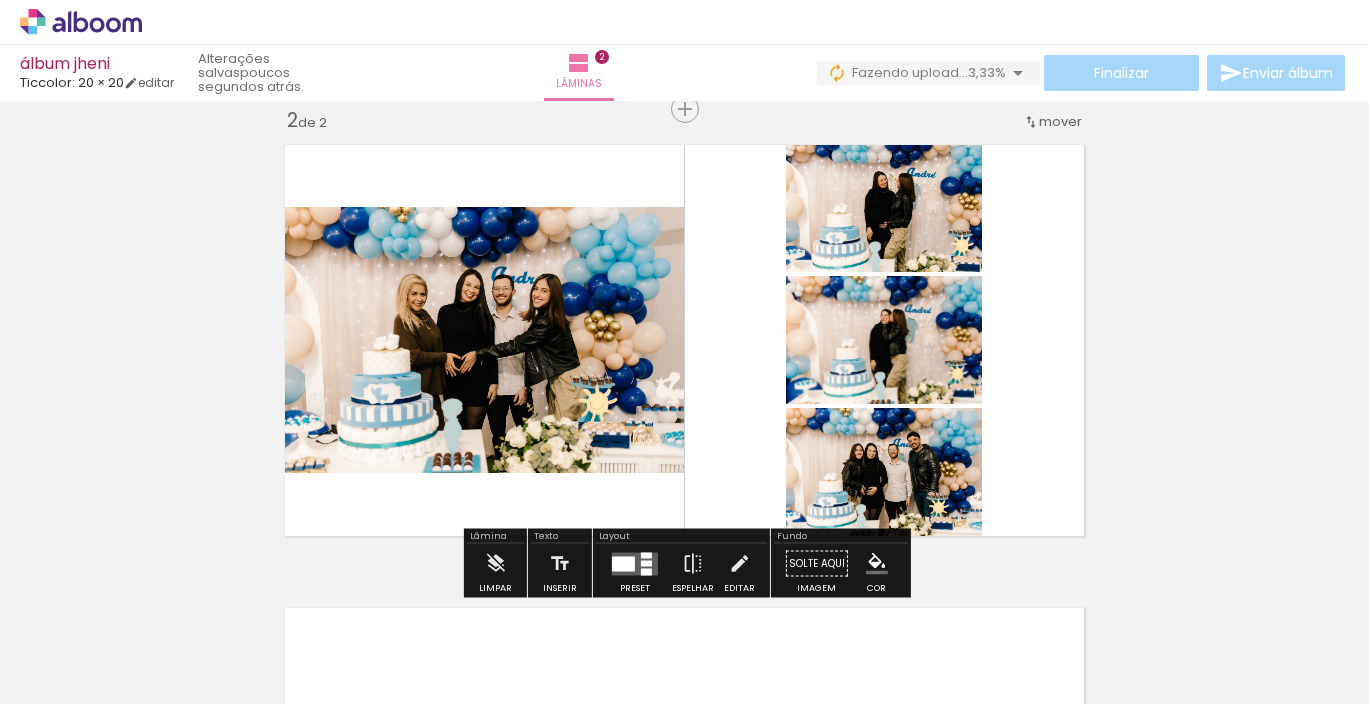 scroll, scrollTop: 0, scrollLeft: 645, axis: horizontal 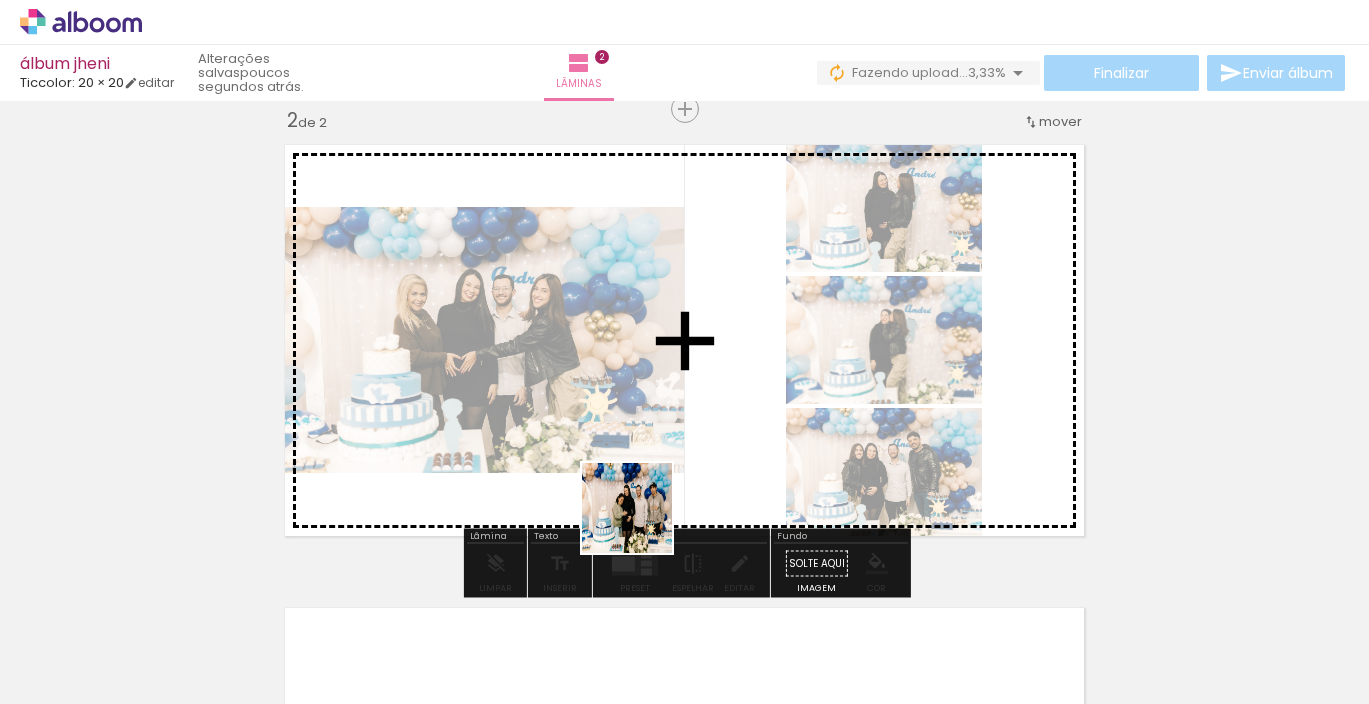 drag, startPoint x: 602, startPoint y: 610, endPoint x: 647, endPoint y: 507, distance: 112.40107 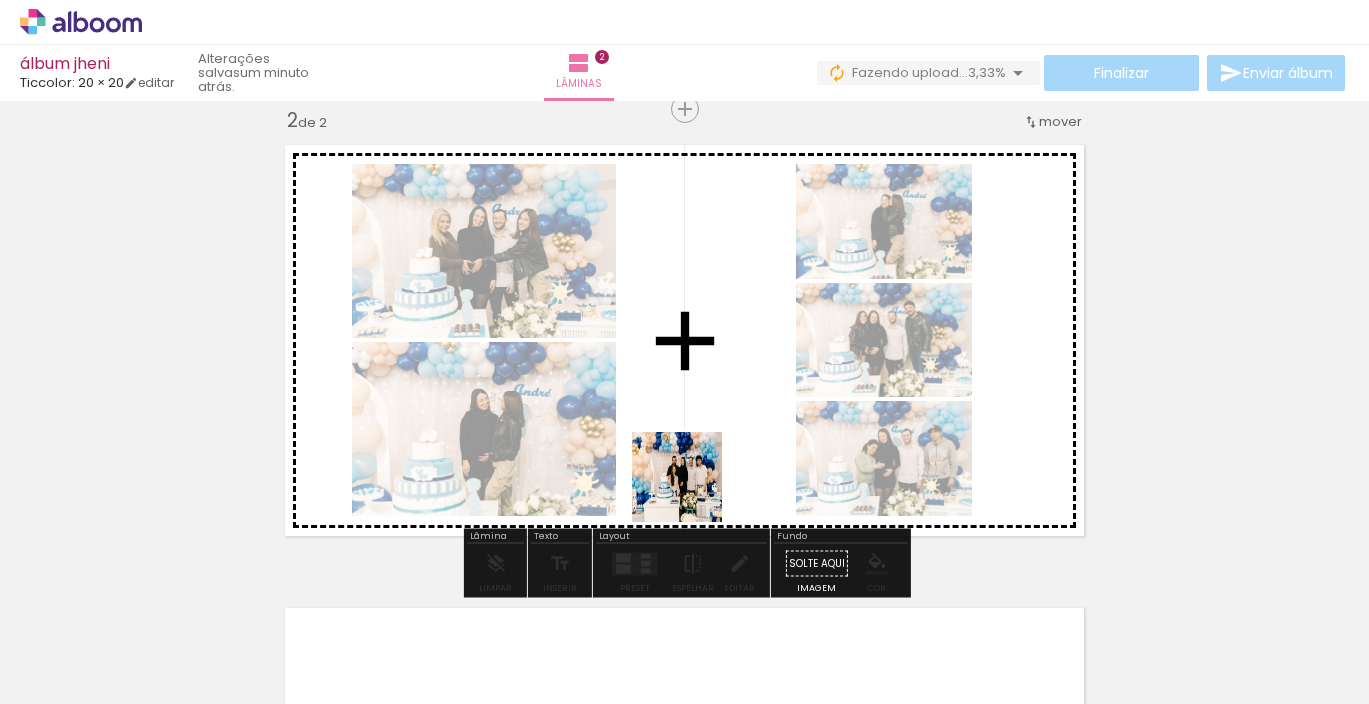drag, startPoint x: 692, startPoint y: 650, endPoint x: 692, endPoint y: 491, distance: 159 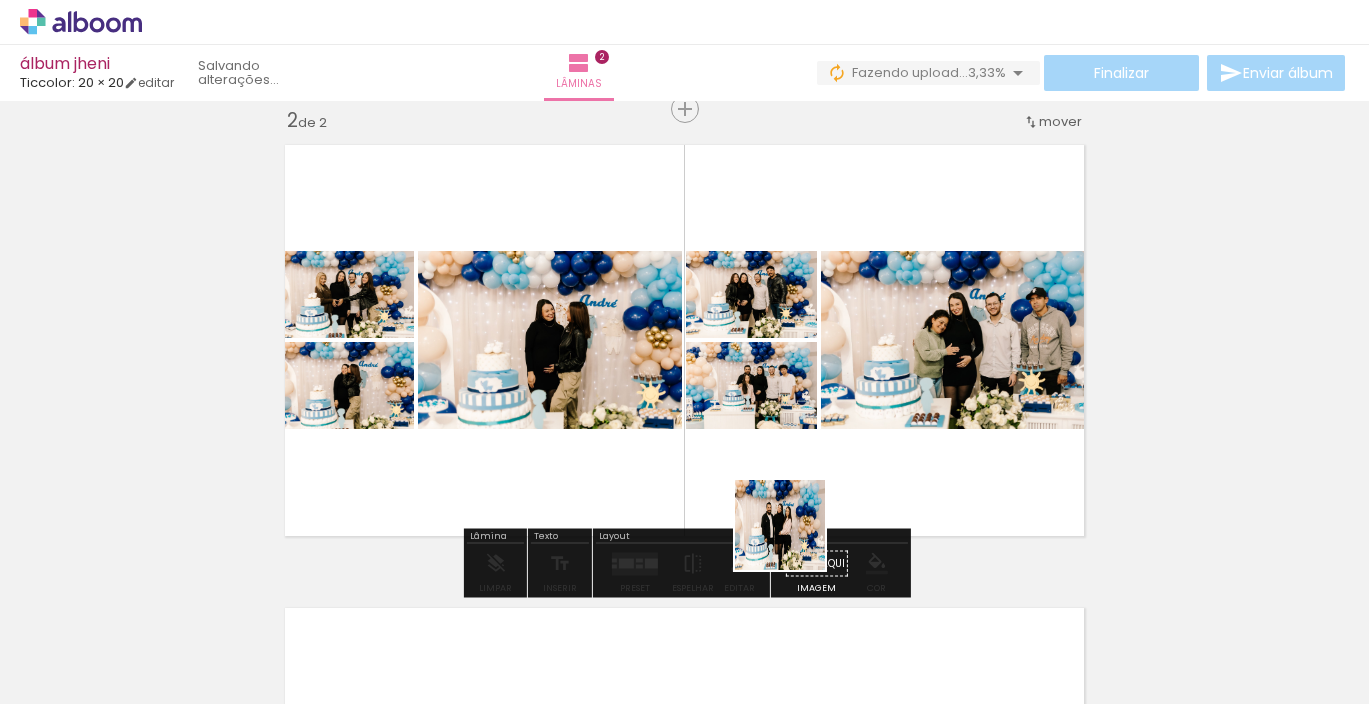 drag, startPoint x: 795, startPoint y: 639, endPoint x: 795, endPoint y: 480, distance: 159 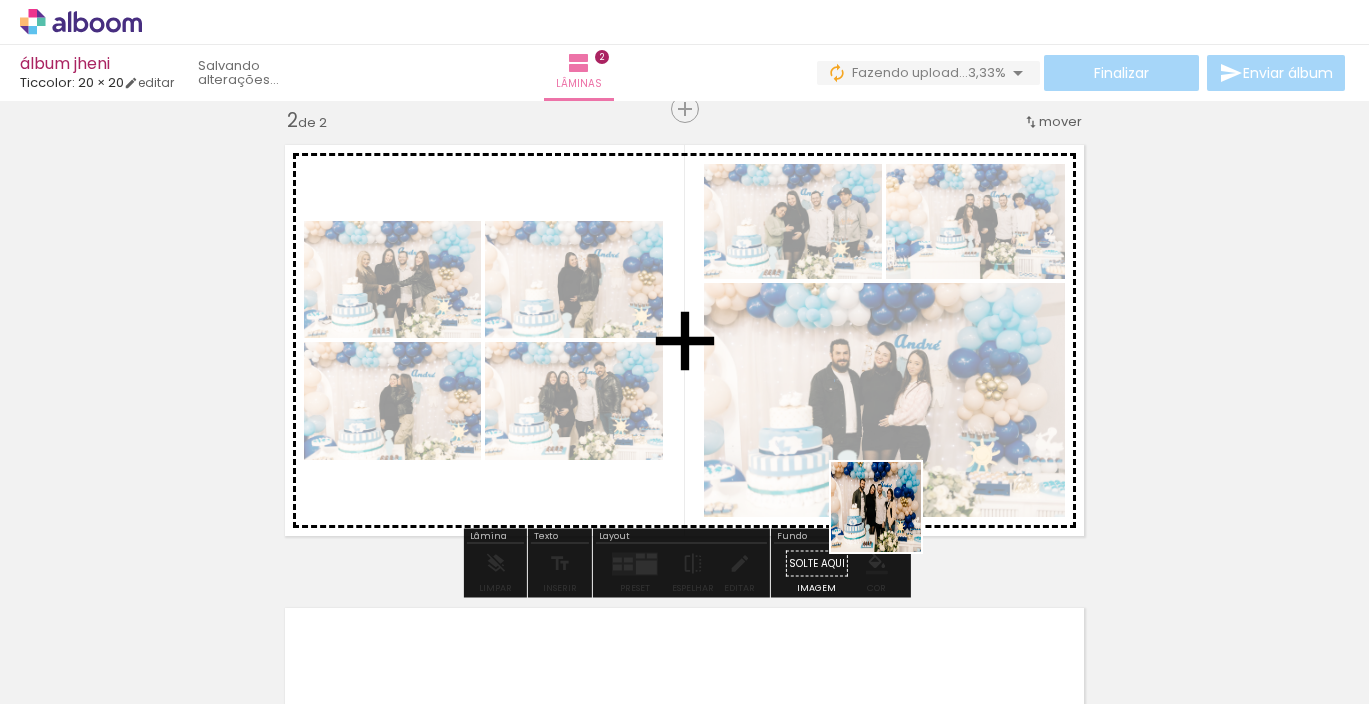 drag, startPoint x: 891, startPoint y: 629, endPoint x: 891, endPoint y: 502, distance: 127 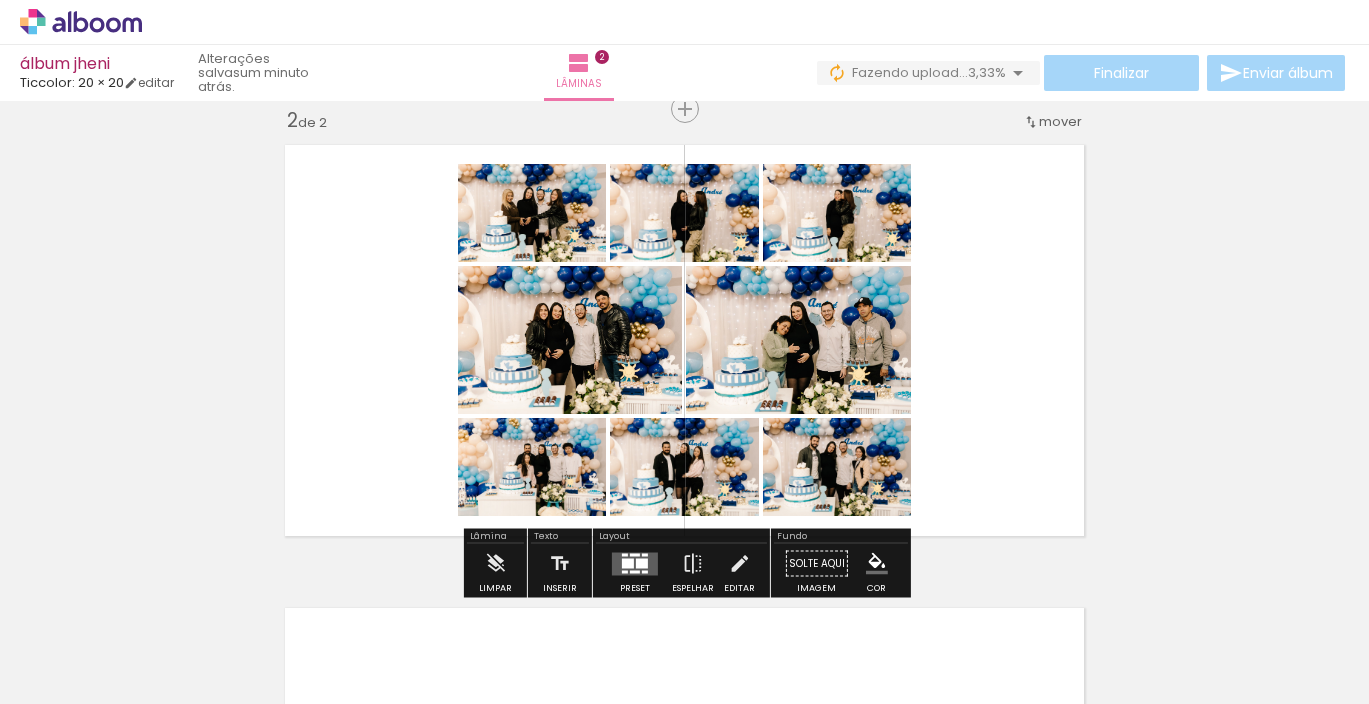 drag, startPoint x: 1018, startPoint y: 644, endPoint x: 978, endPoint y: 537, distance: 114.232216 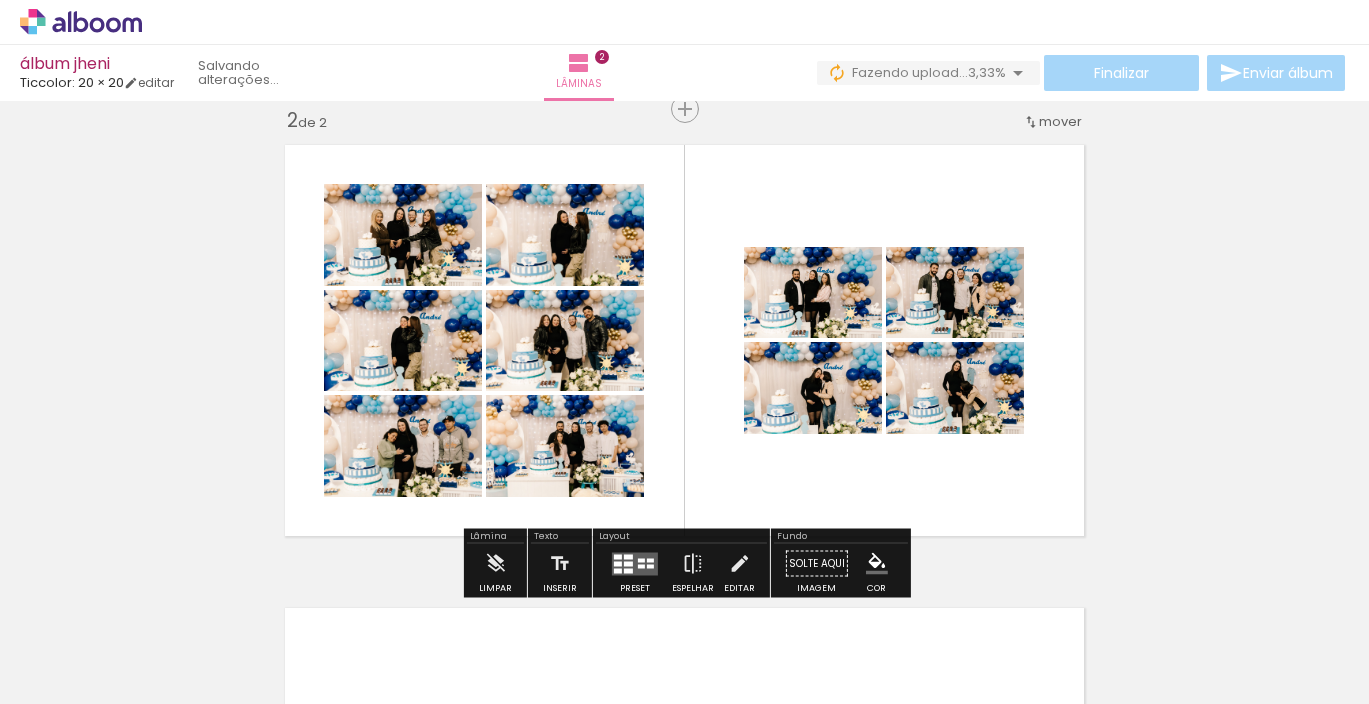 drag, startPoint x: 1139, startPoint y: 666, endPoint x: 1015, endPoint y: 512, distance: 197.71696 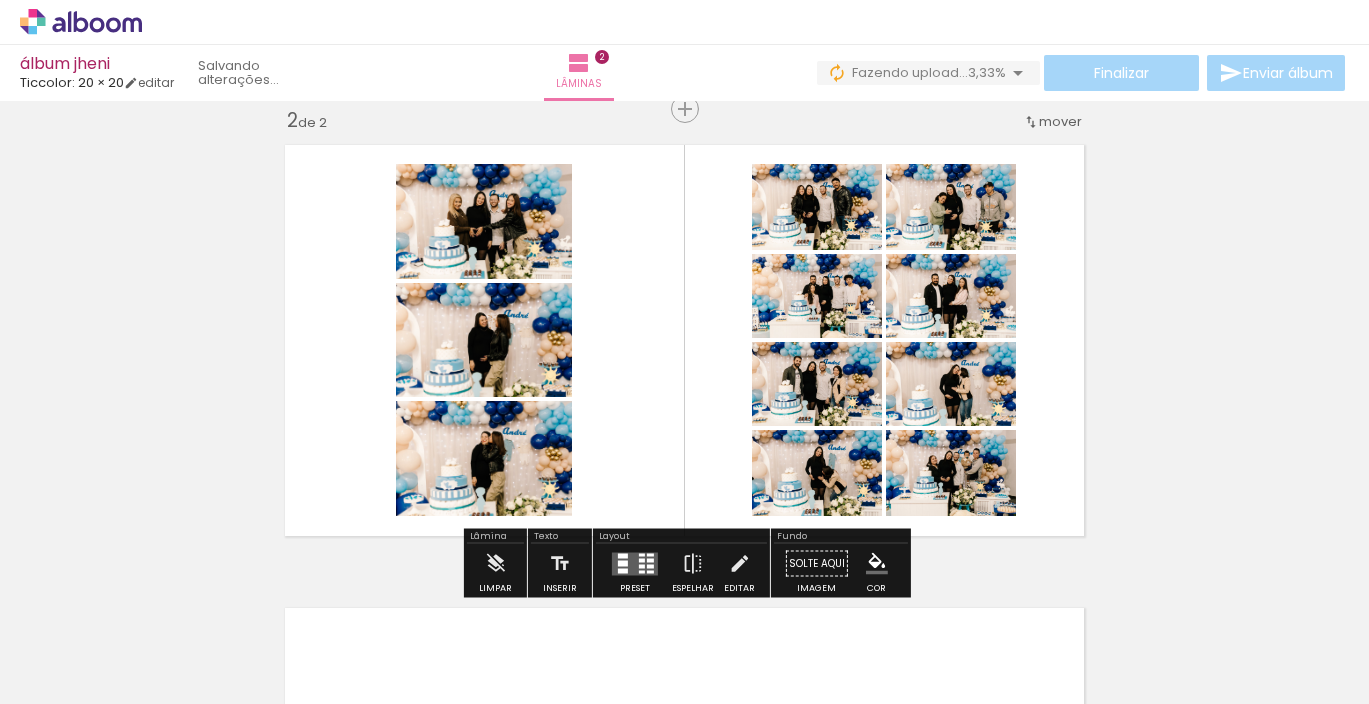 drag, startPoint x: 1212, startPoint y: 631, endPoint x: 1012, endPoint y: 511, distance: 233.23808 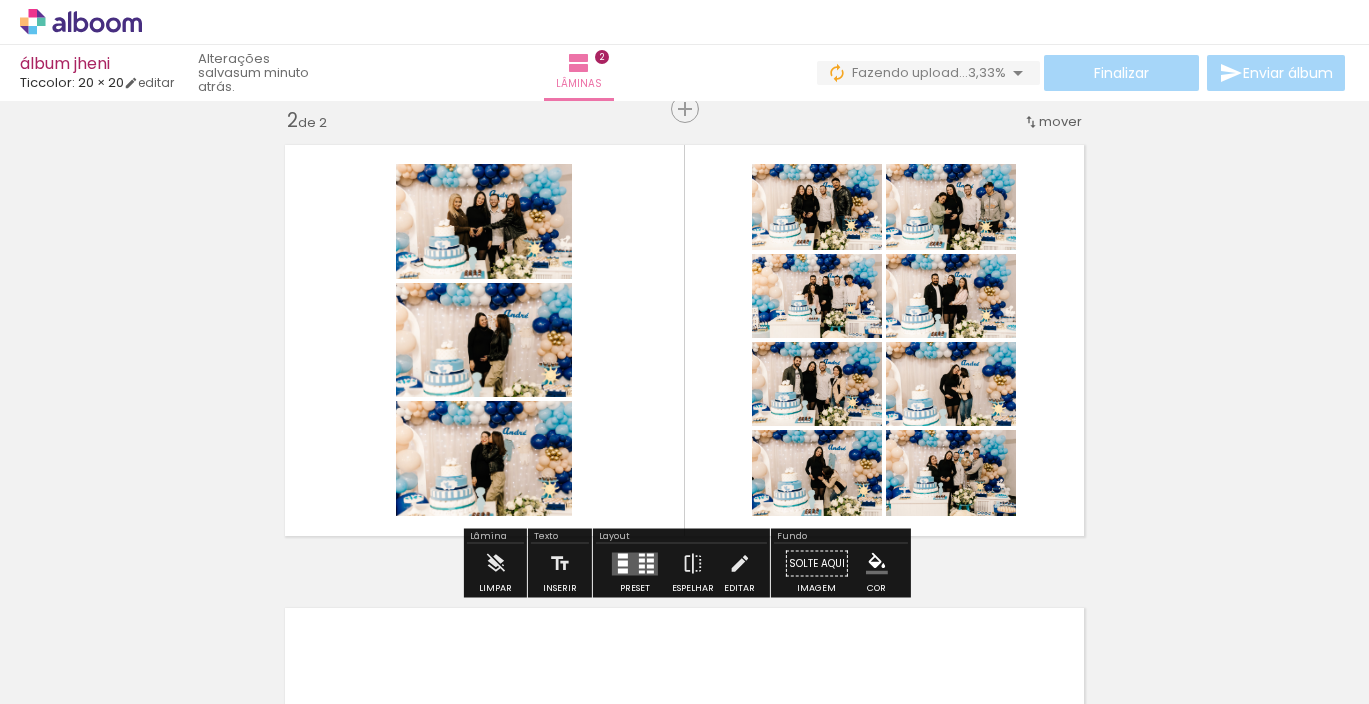 drag, startPoint x: 1330, startPoint y: 656, endPoint x: 1312, endPoint y: 656, distance: 18 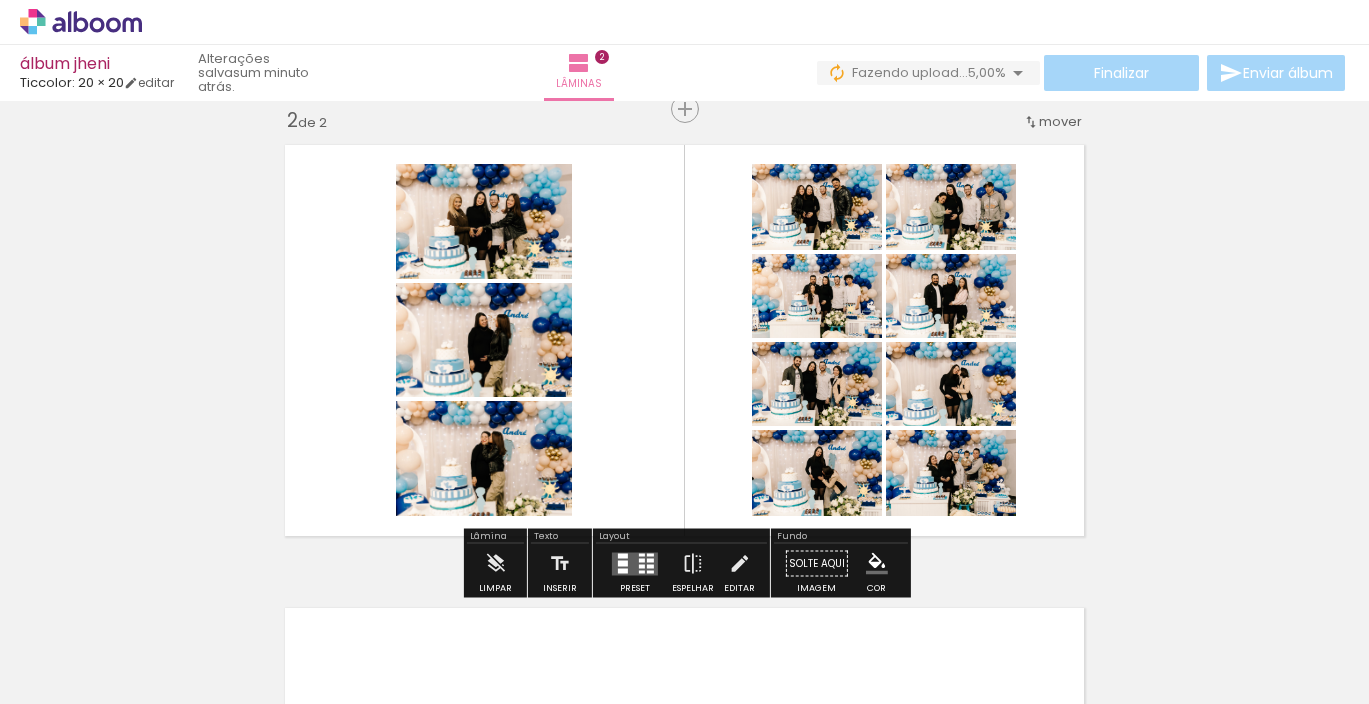 scroll, scrollTop: 0, scrollLeft: 1052, axis: horizontal 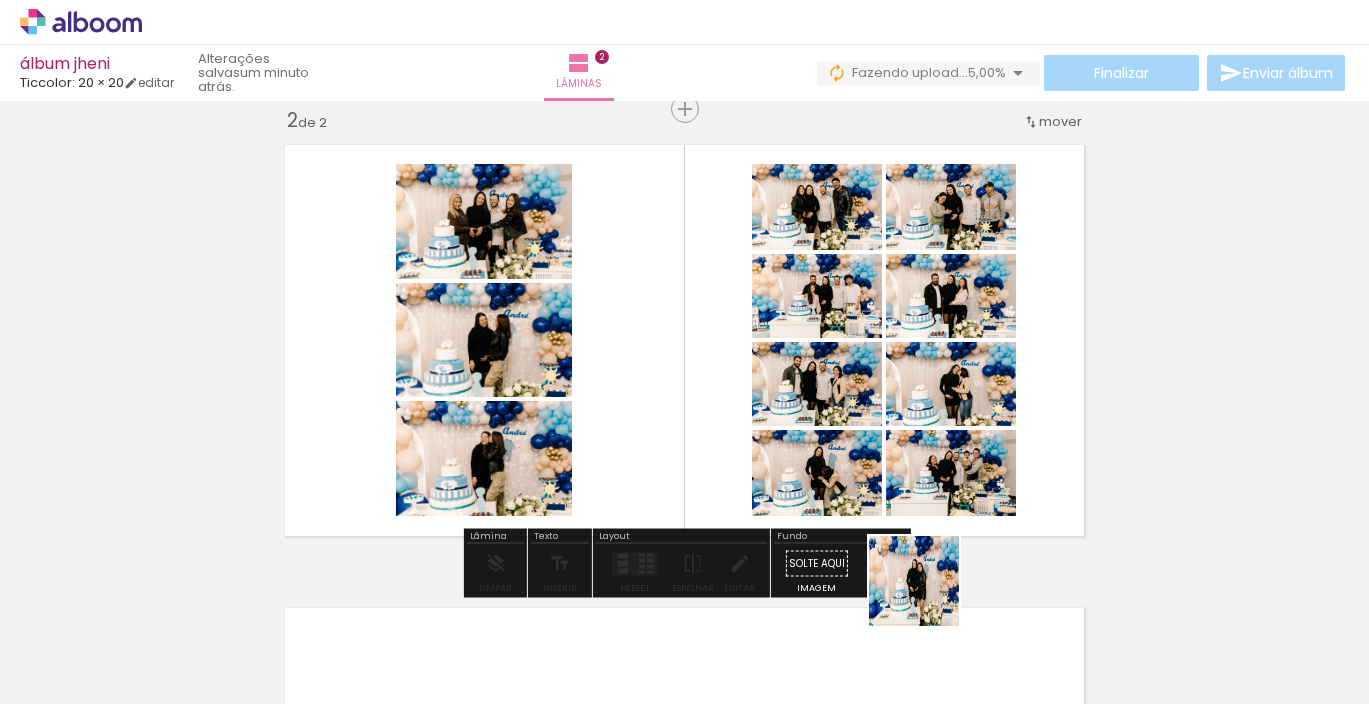drag, startPoint x: 929, startPoint y: 619, endPoint x: 911, endPoint y: 480, distance: 140.16063 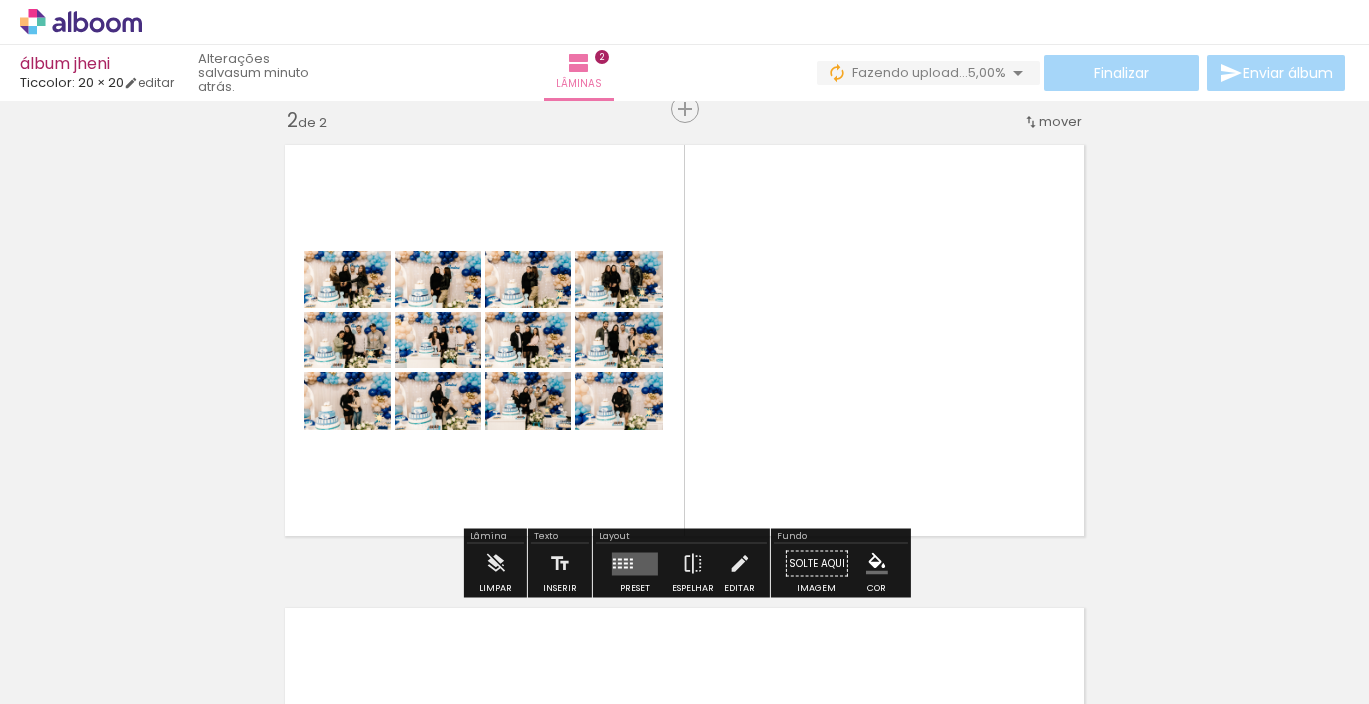 click at bounding box center (635, 563) 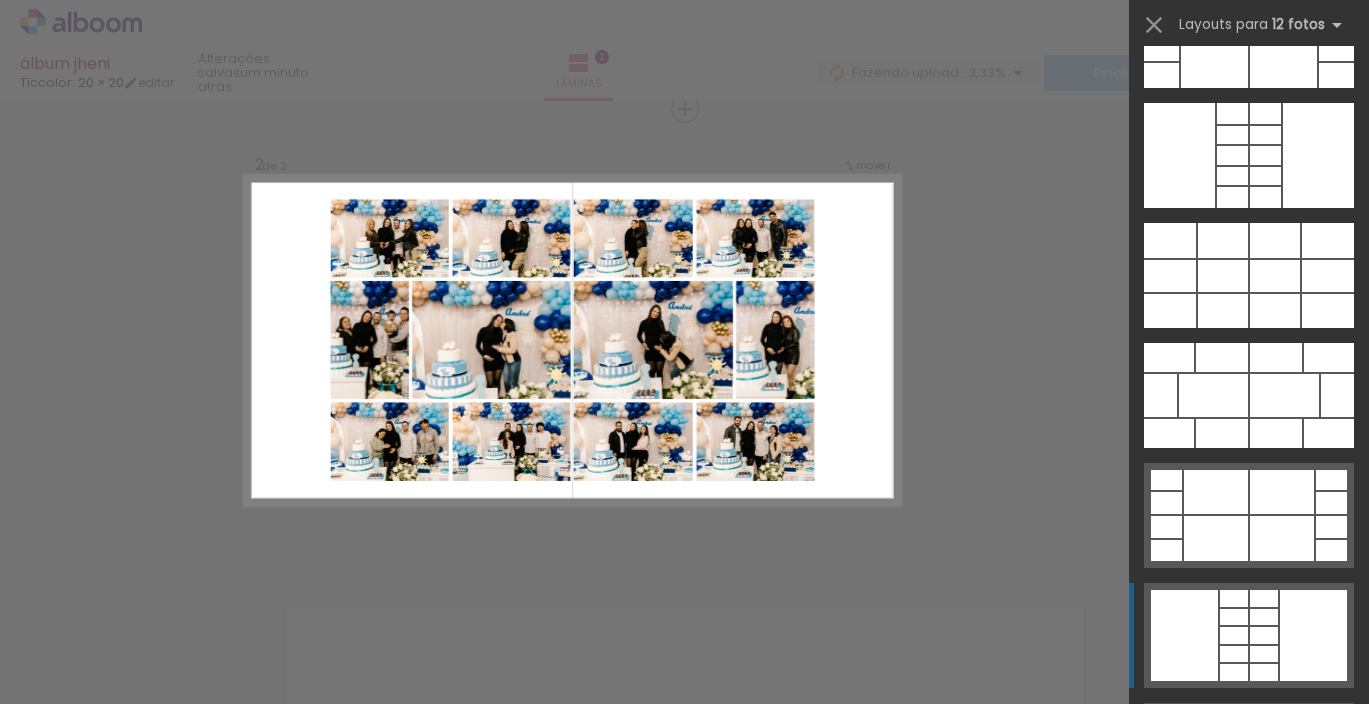 scroll, scrollTop: 2122, scrollLeft: 0, axis: vertical 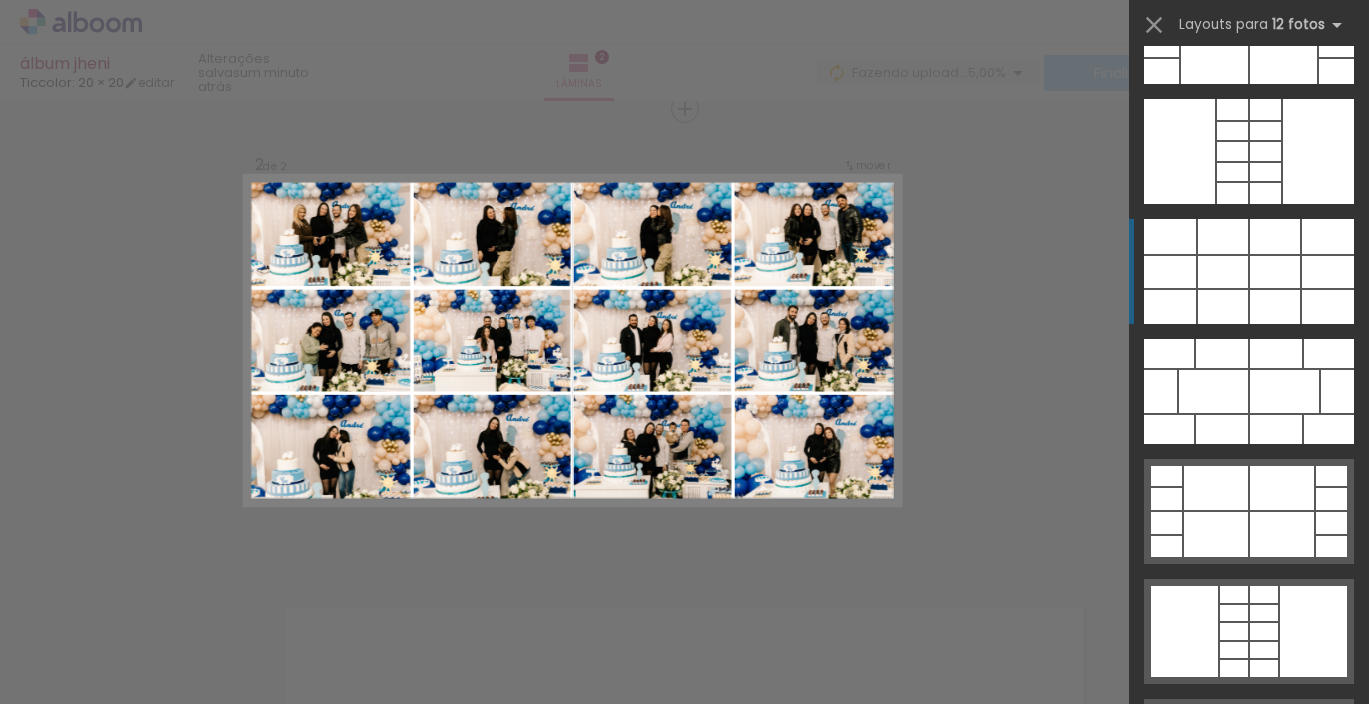 click at bounding box center (1209, -12009) 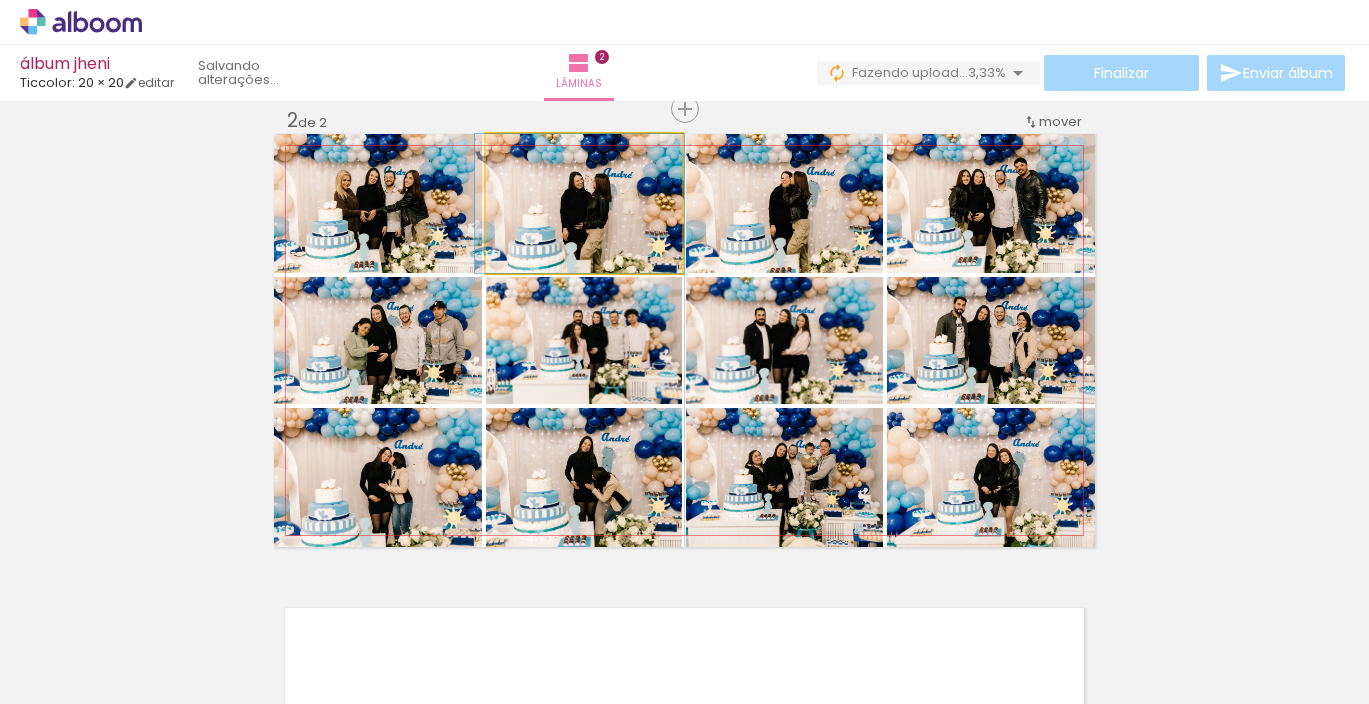 drag, startPoint x: 623, startPoint y: 211, endPoint x: 616, endPoint y: 227, distance: 17.464249 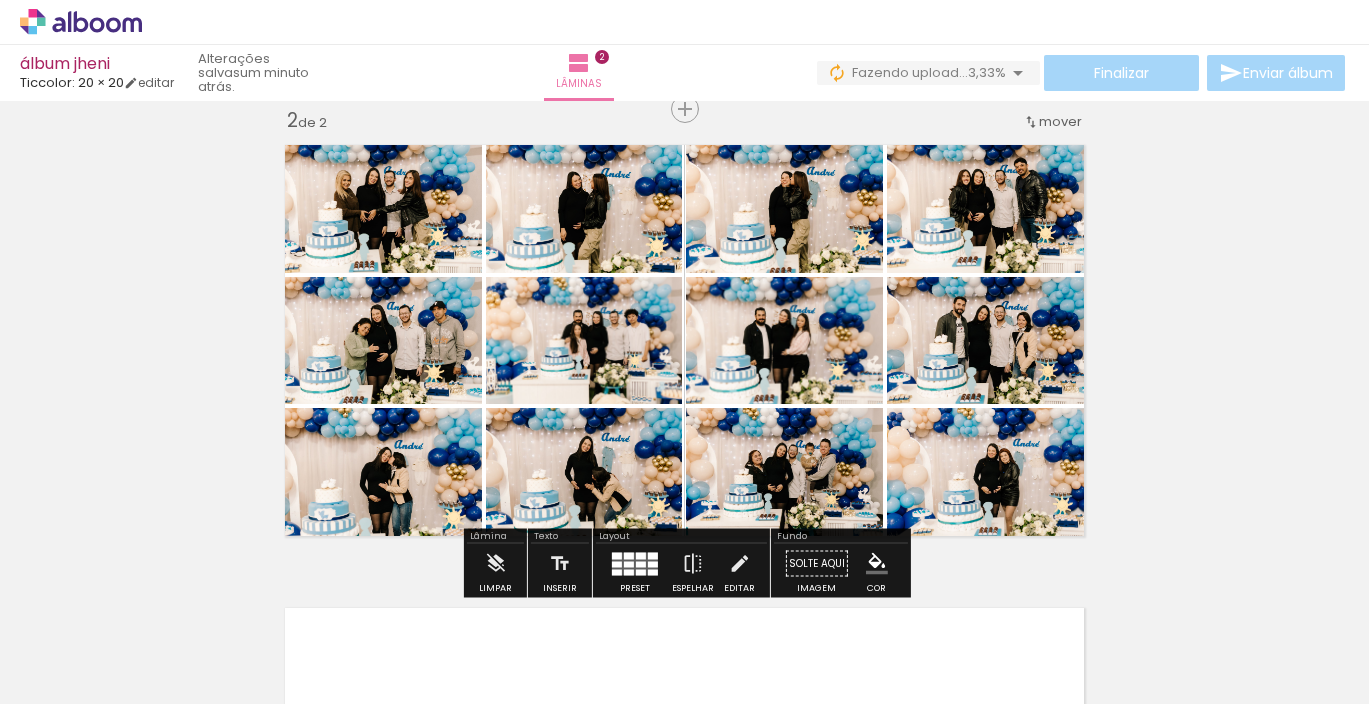 click at bounding box center [641, 564] 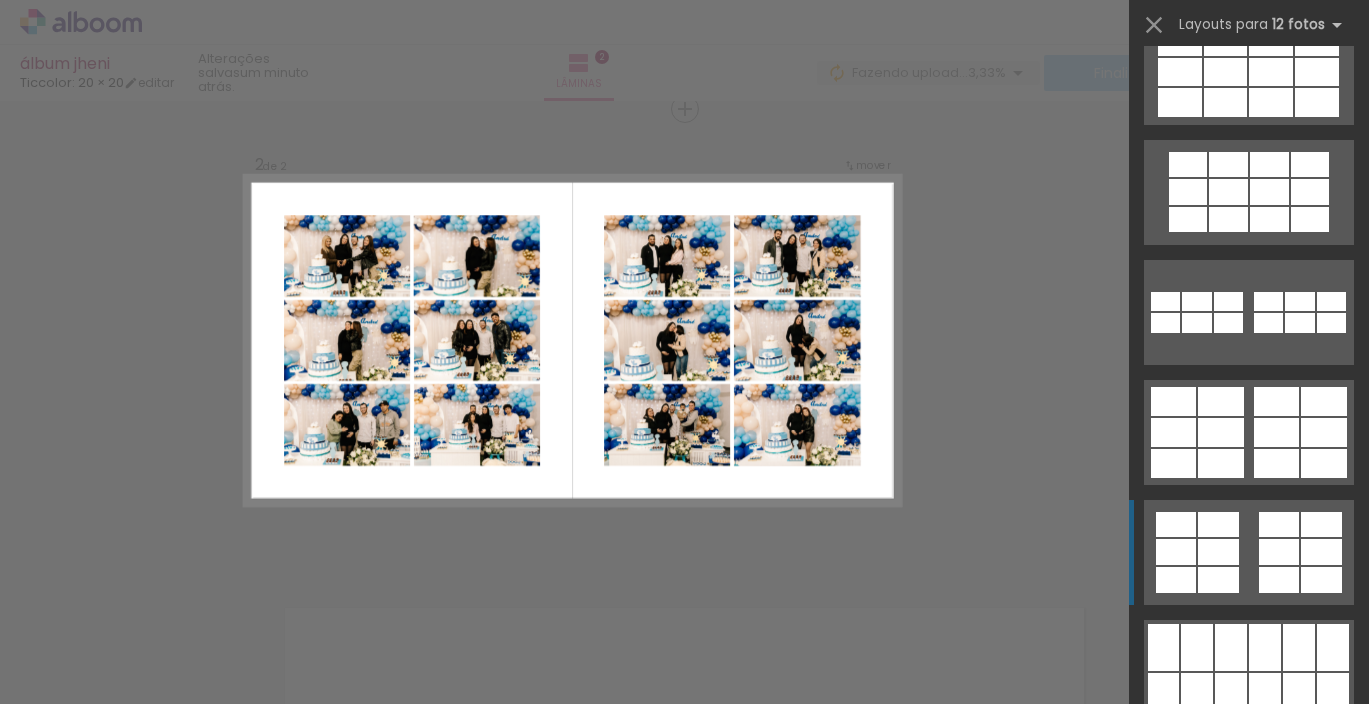 scroll, scrollTop: 280, scrollLeft: 0, axis: vertical 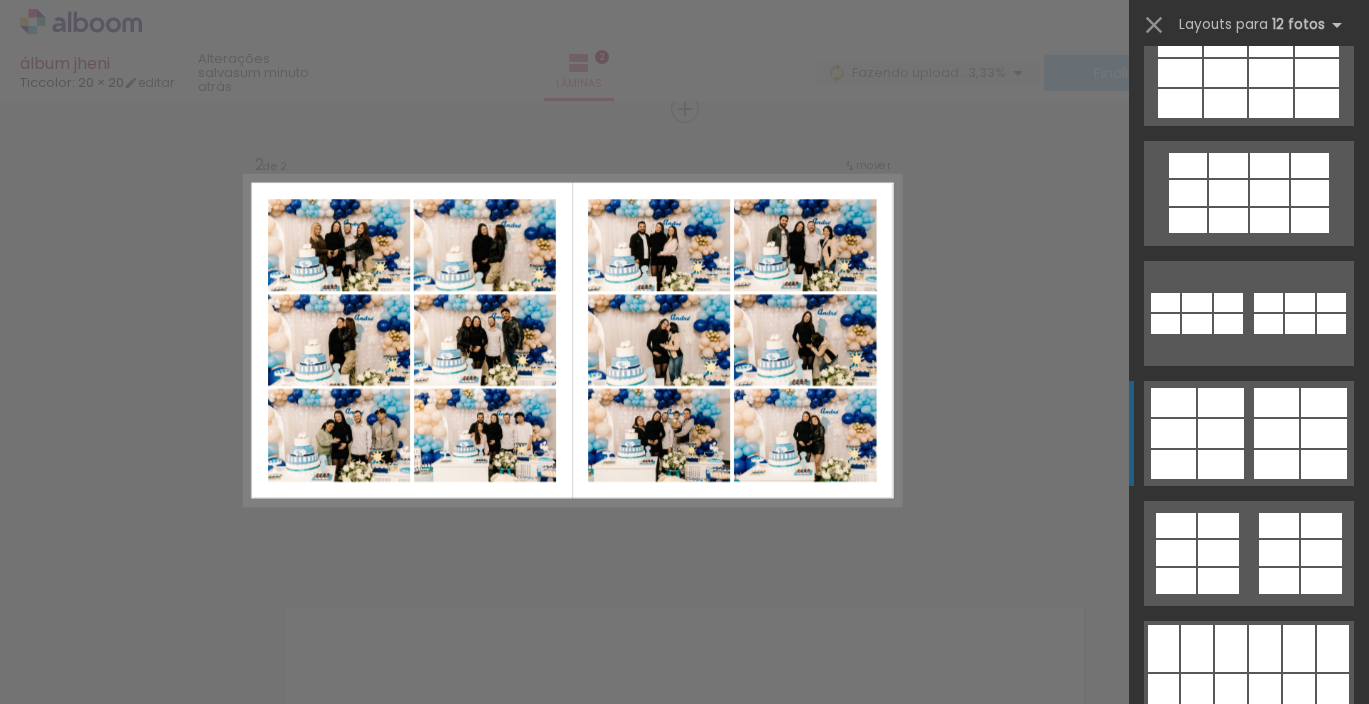 click at bounding box center [1249, -47] 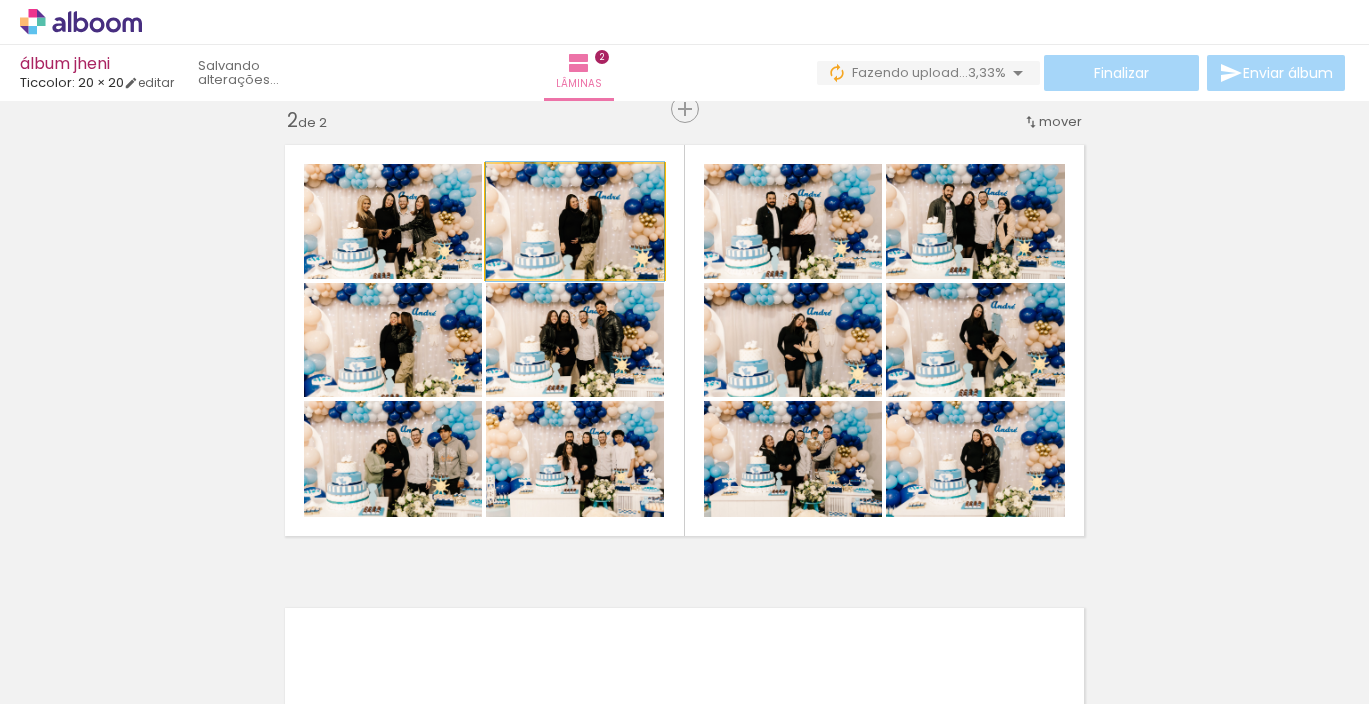 click at bounding box center (575, 221) 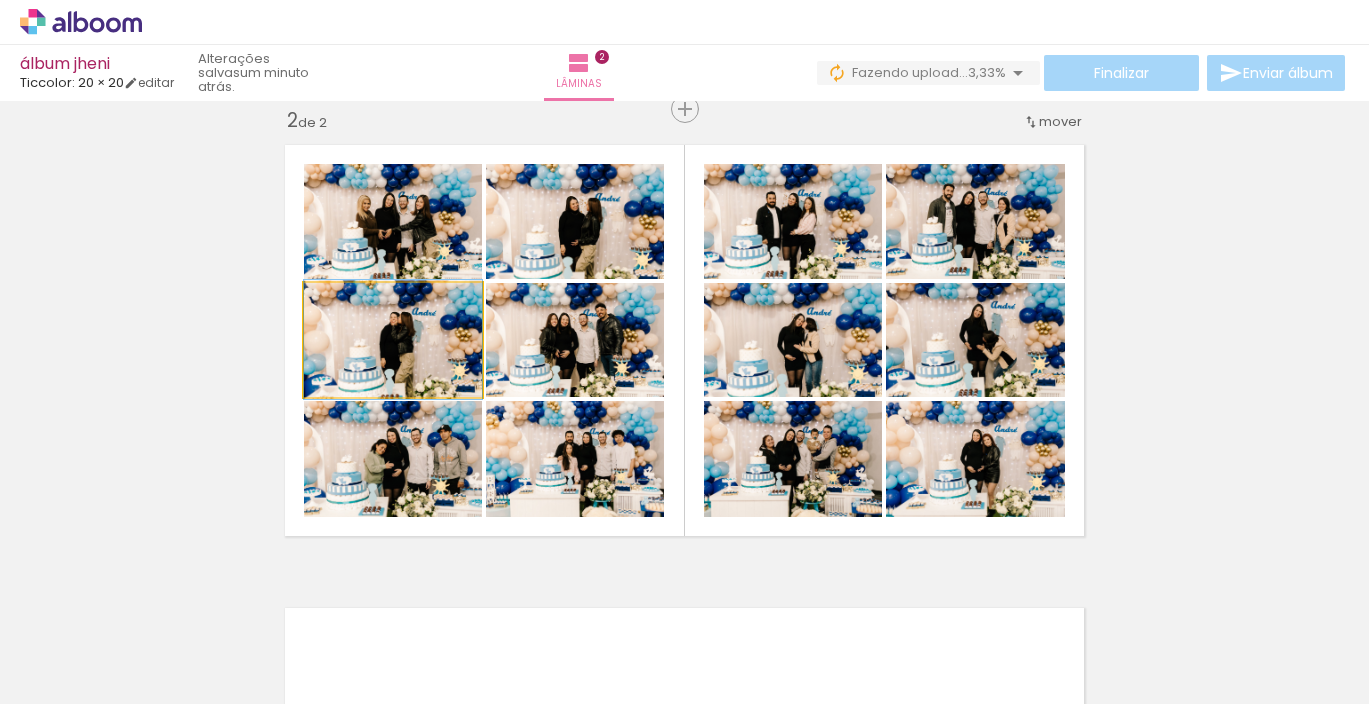 click 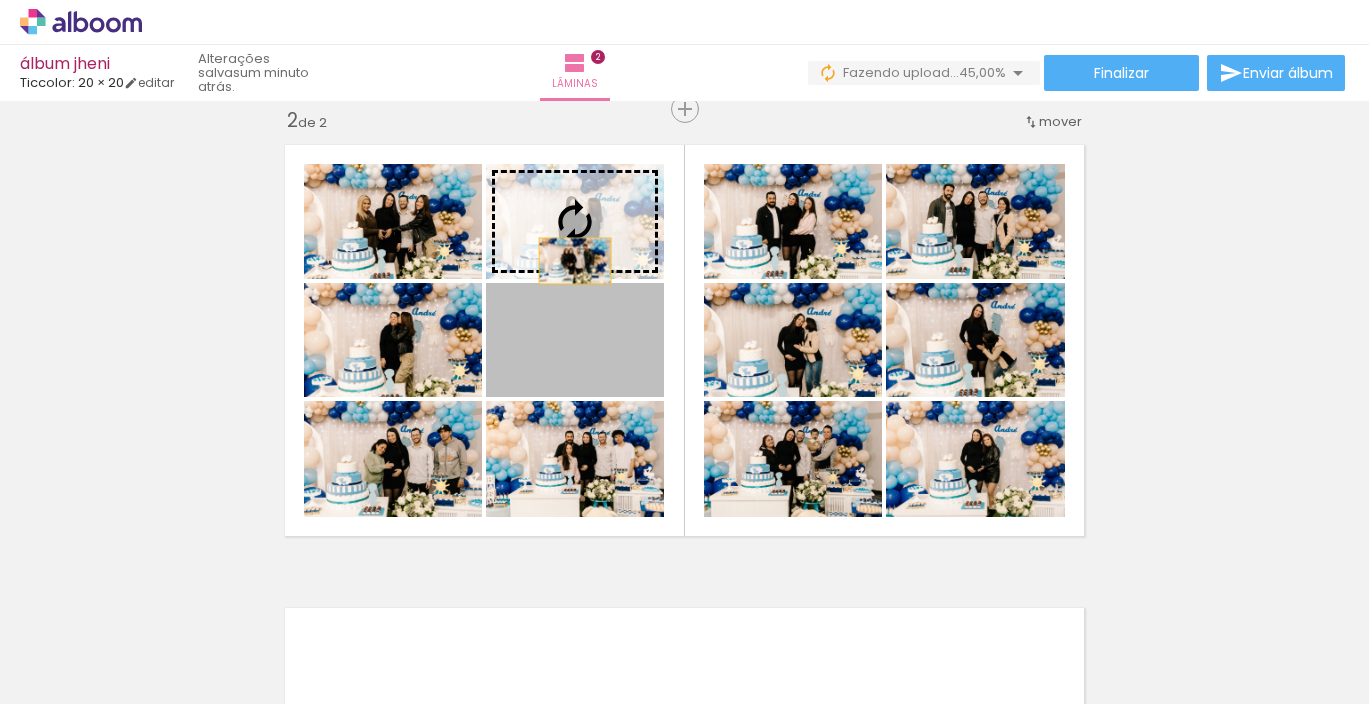 drag, startPoint x: 573, startPoint y: 353, endPoint x: 583, endPoint y: 233, distance: 120.41595 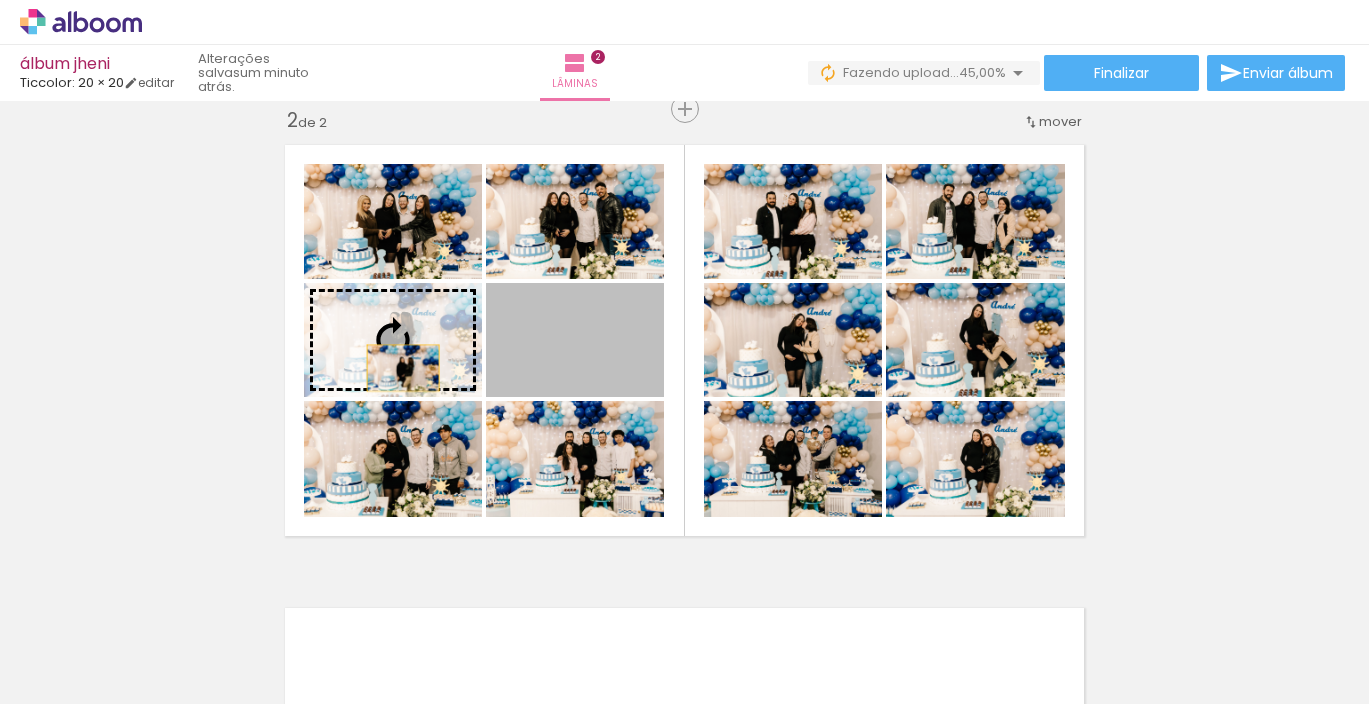 drag, startPoint x: 556, startPoint y: 368, endPoint x: 403, endPoint y: 368, distance: 153 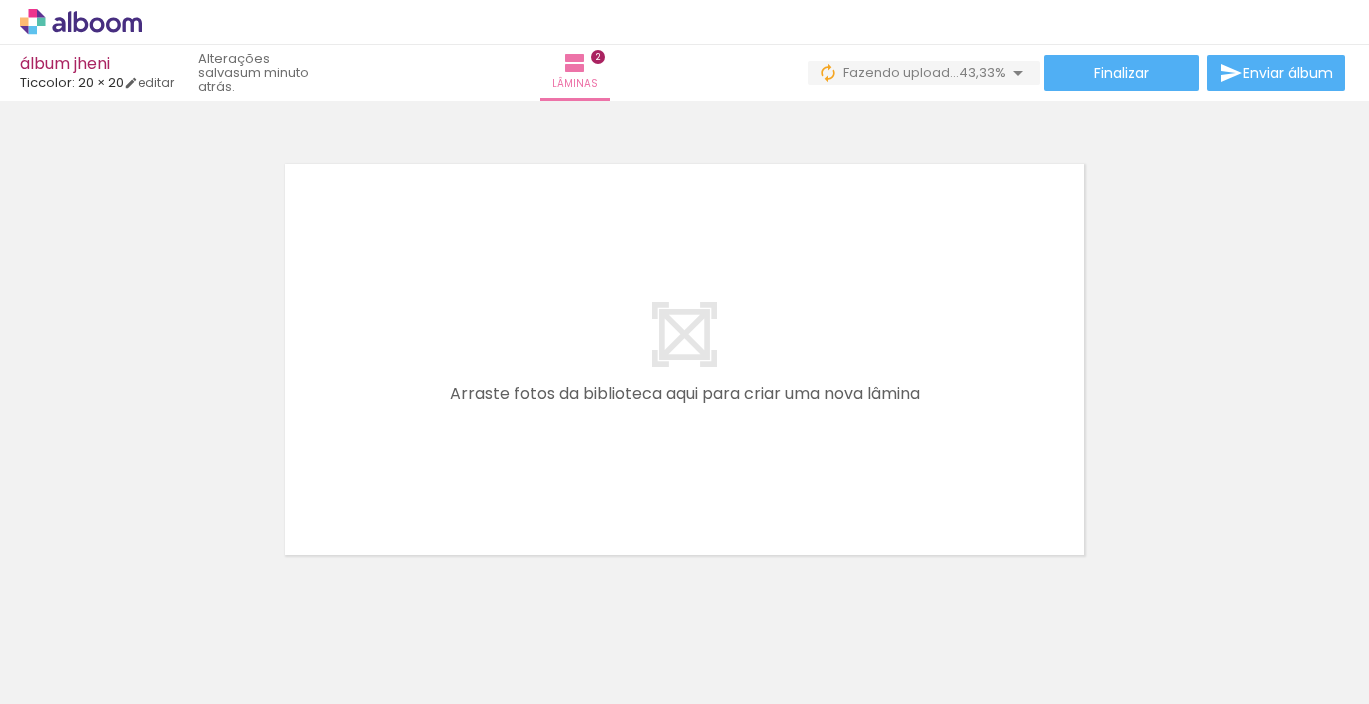 scroll, scrollTop: 961, scrollLeft: 0, axis: vertical 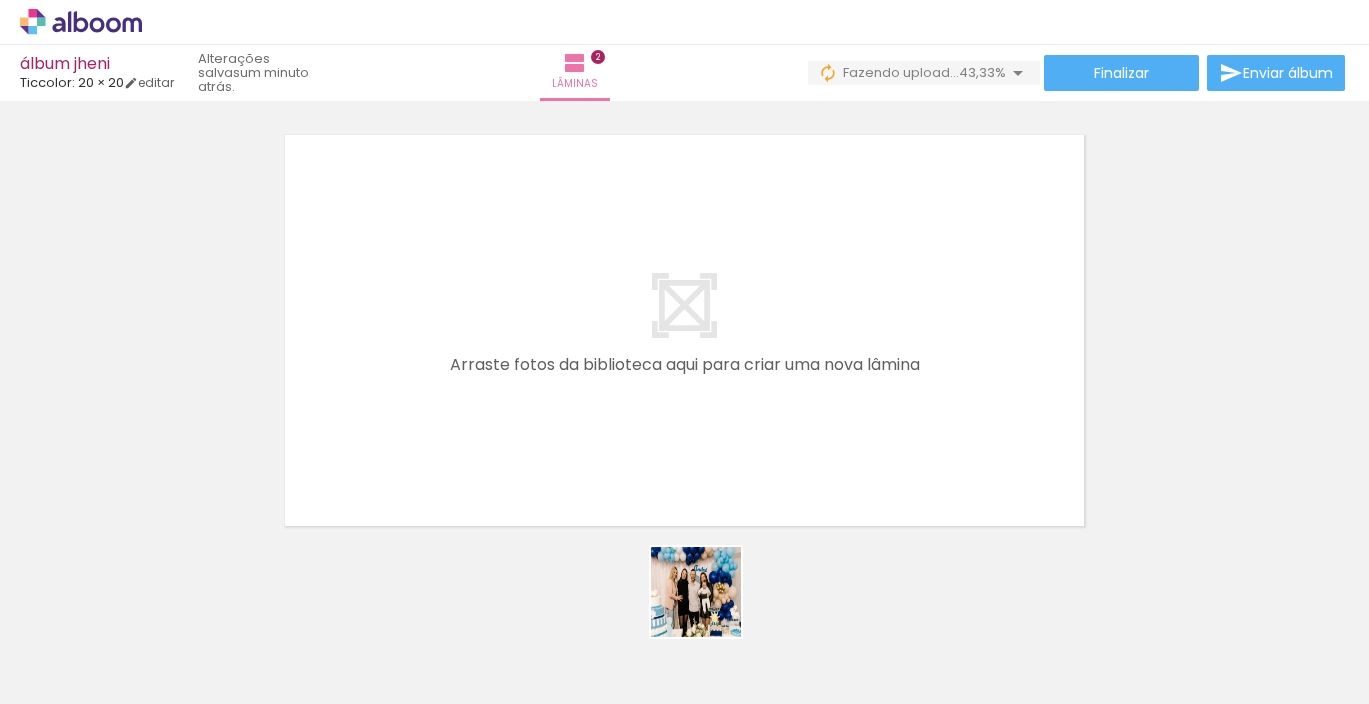 drag, startPoint x: 711, startPoint y: 622, endPoint x: 711, endPoint y: 456, distance: 166 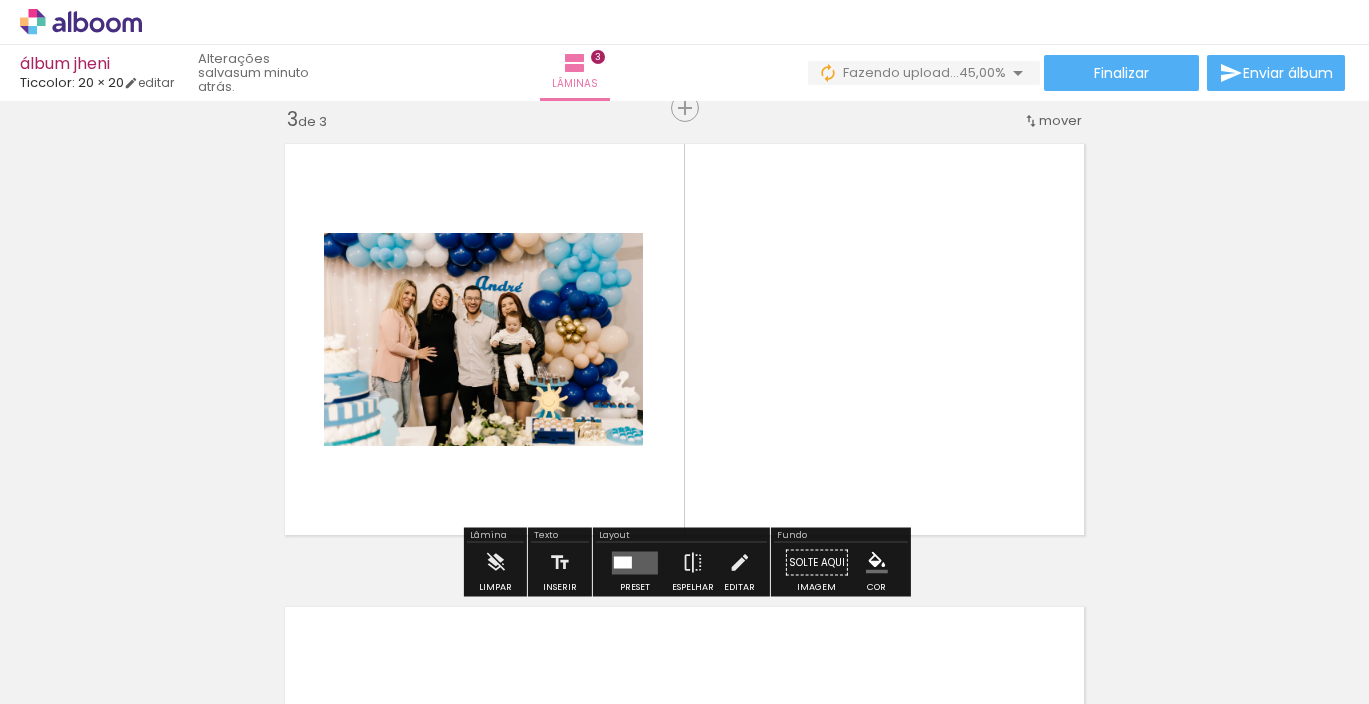 scroll, scrollTop: 951, scrollLeft: 0, axis: vertical 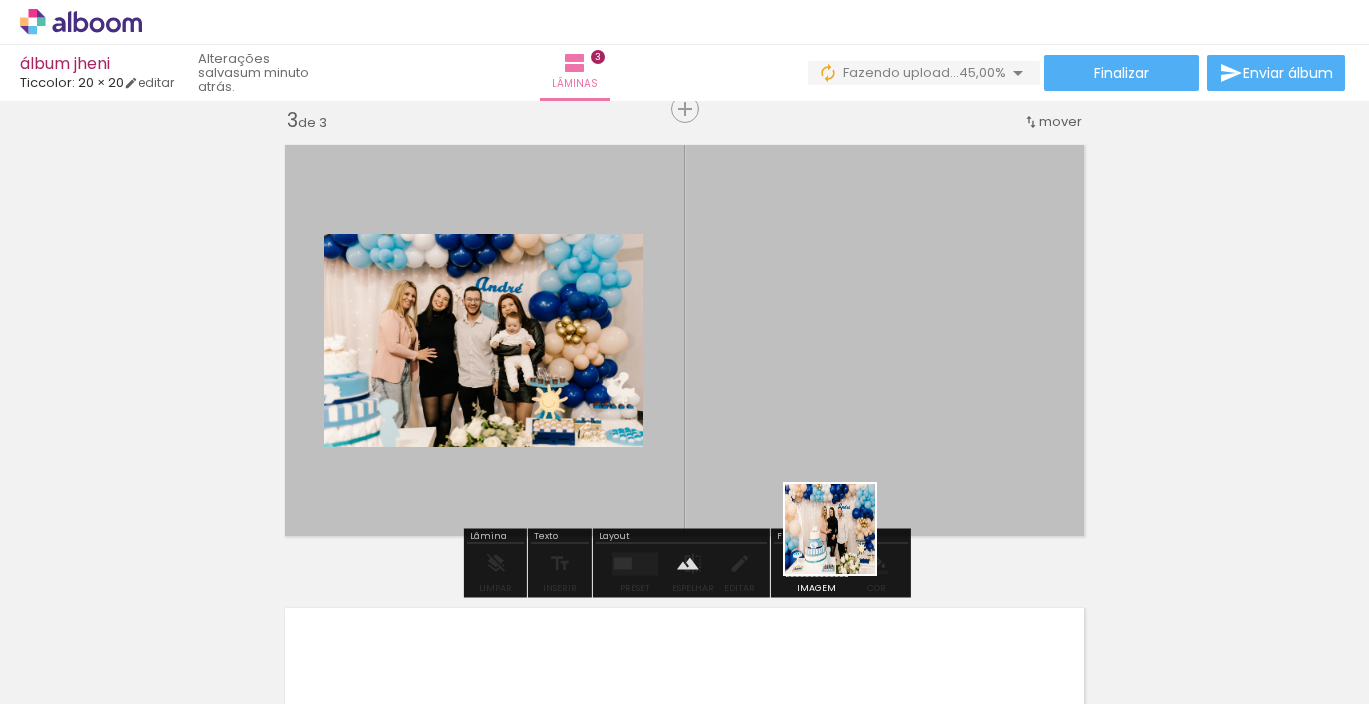 click at bounding box center (684, 352) 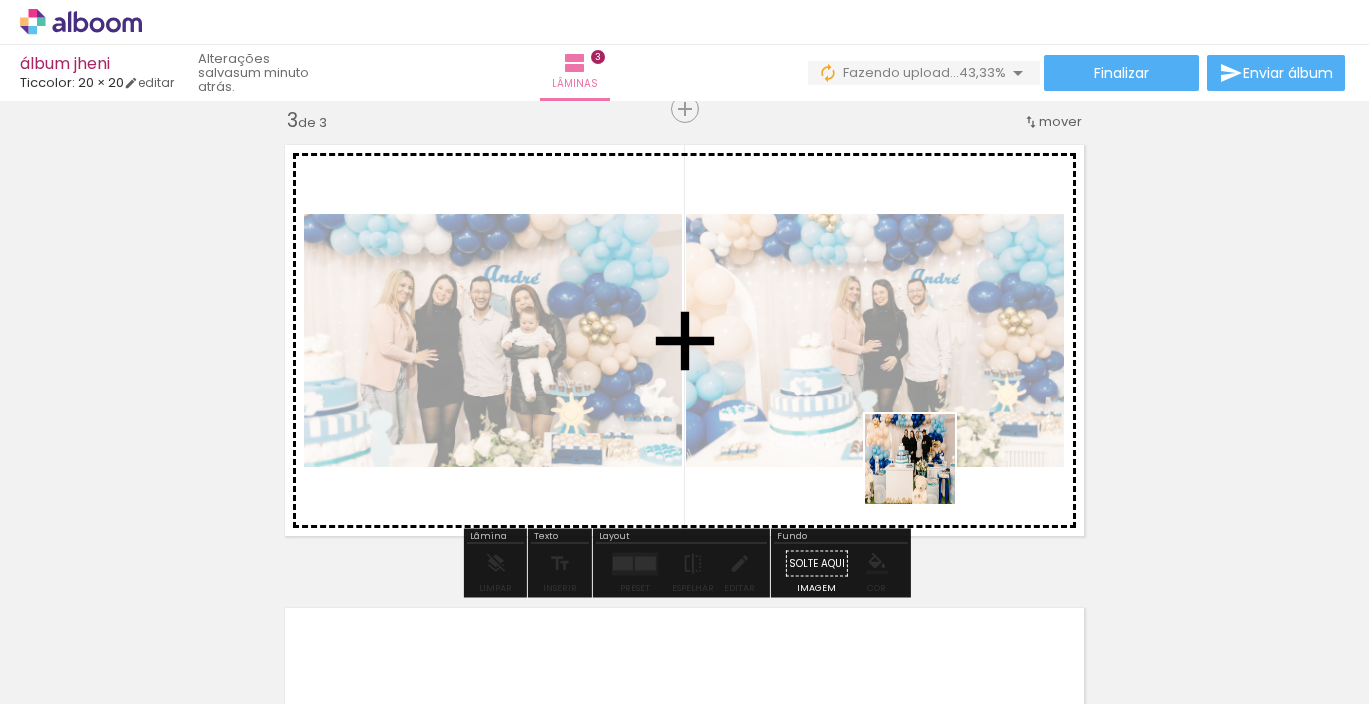 drag, startPoint x: 929, startPoint y: 633, endPoint x: 917, endPoint y: 456, distance: 177.40631 